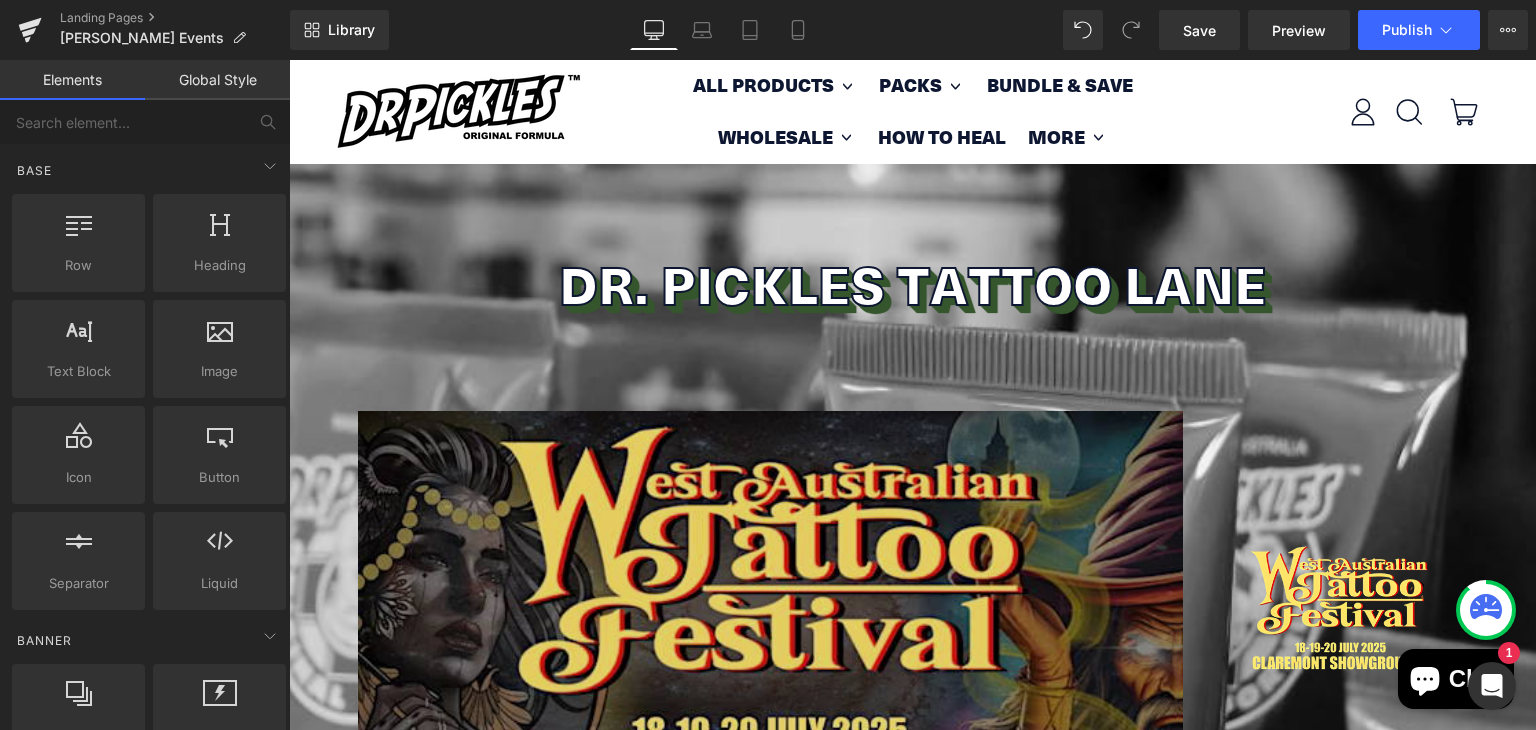 scroll, scrollTop: 212, scrollLeft: 0, axis: vertical 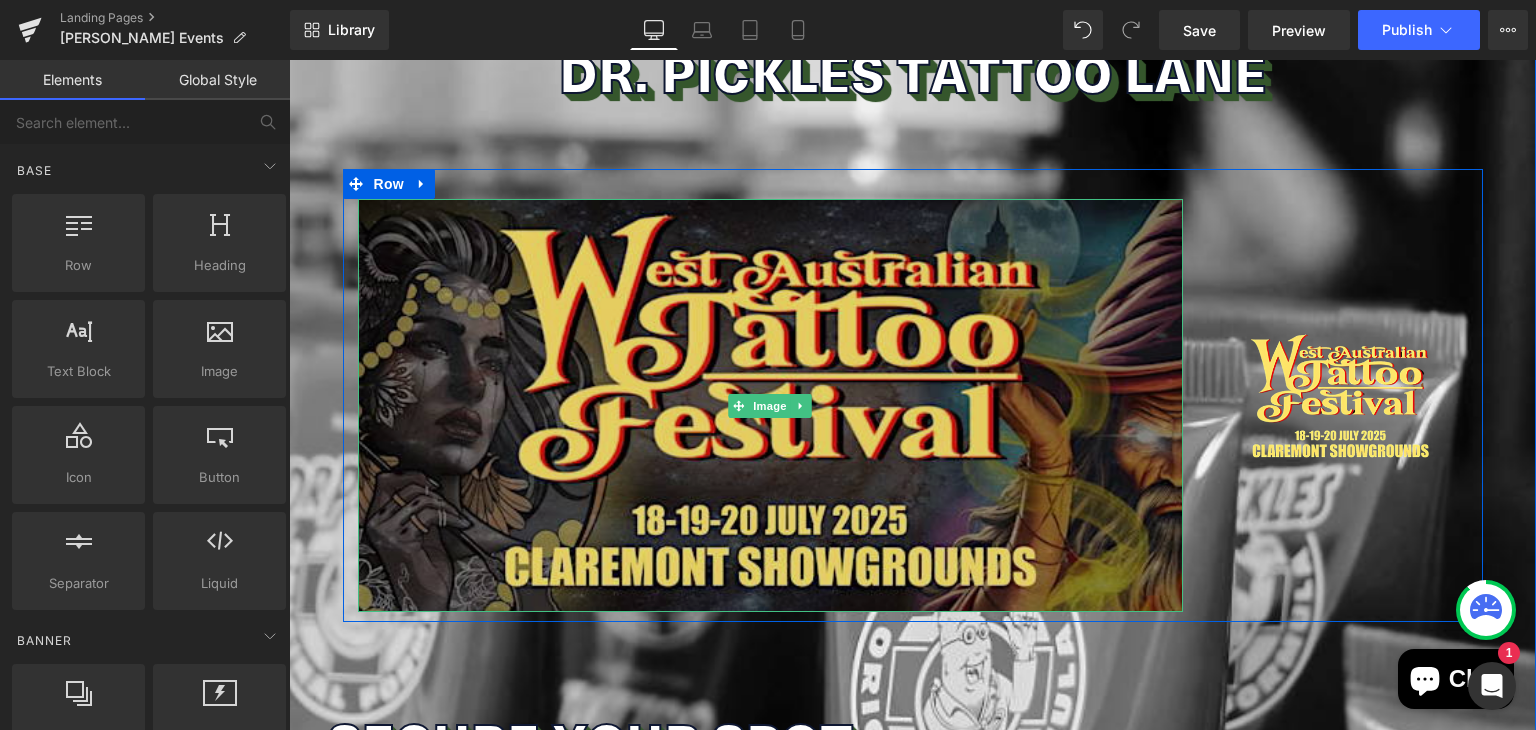 click at bounding box center (770, 405) 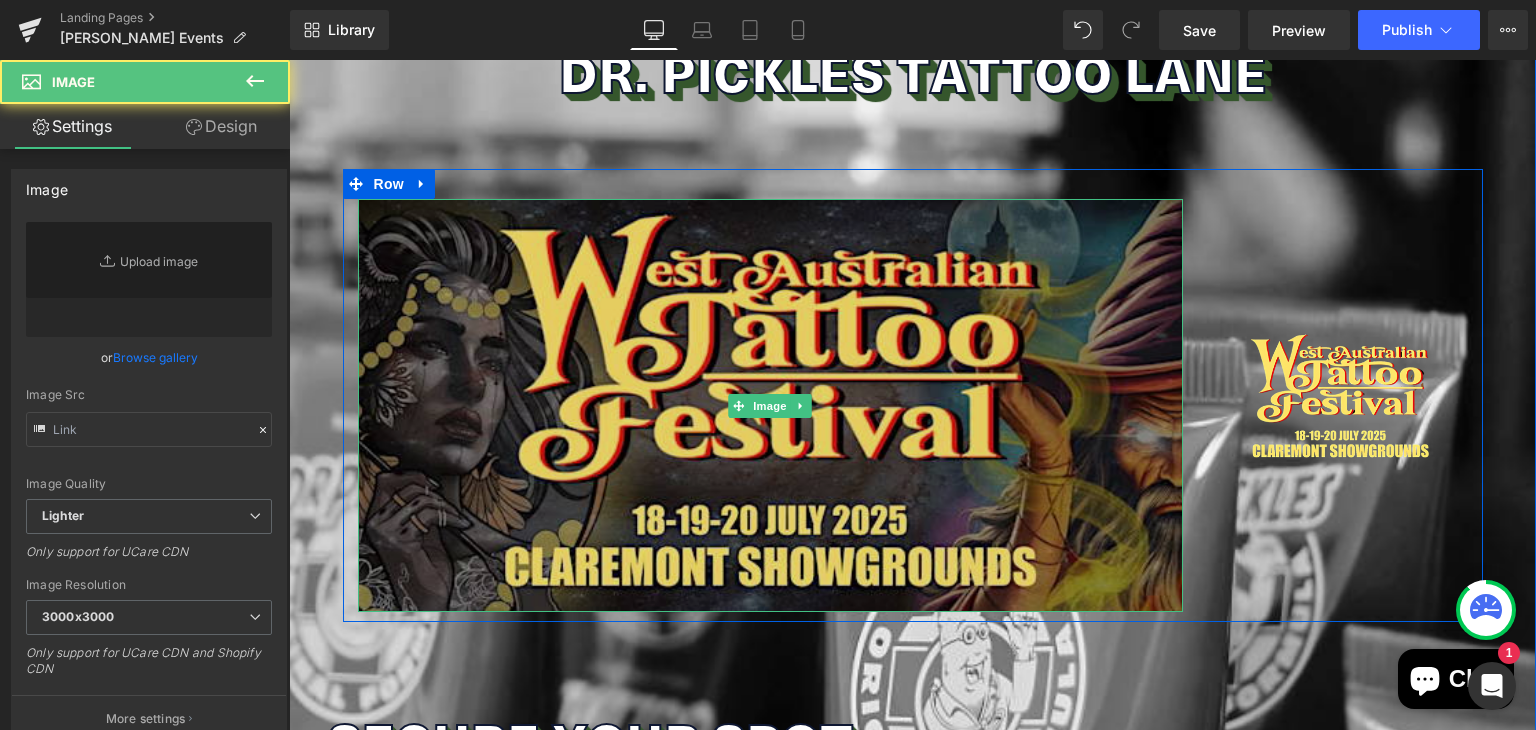 type on "[URL][DOMAIN_NAME][DOMAIN_NAME]" 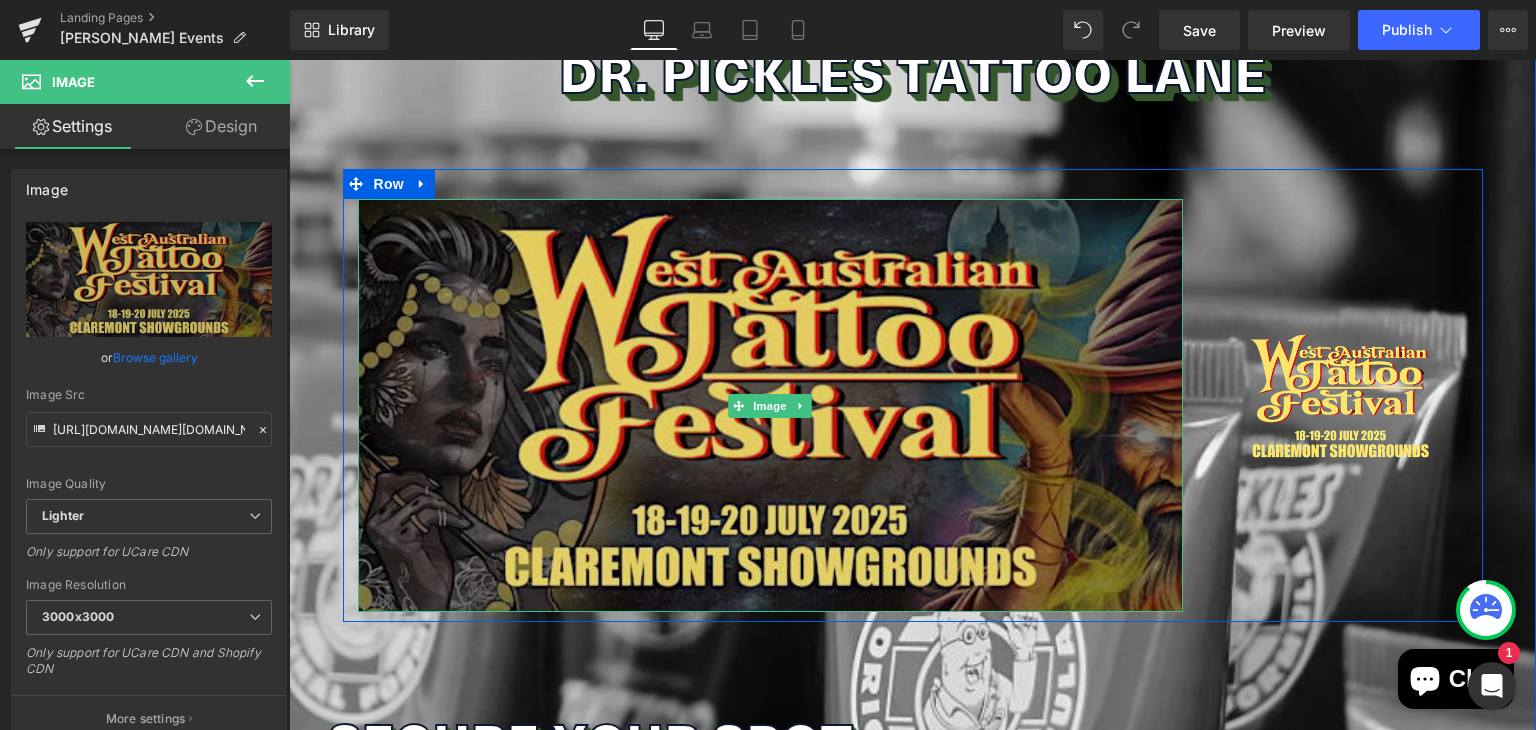 drag, startPoint x: 639, startPoint y: 610, endPoint x: 623, endPoint y: 473, distance: 137.93114 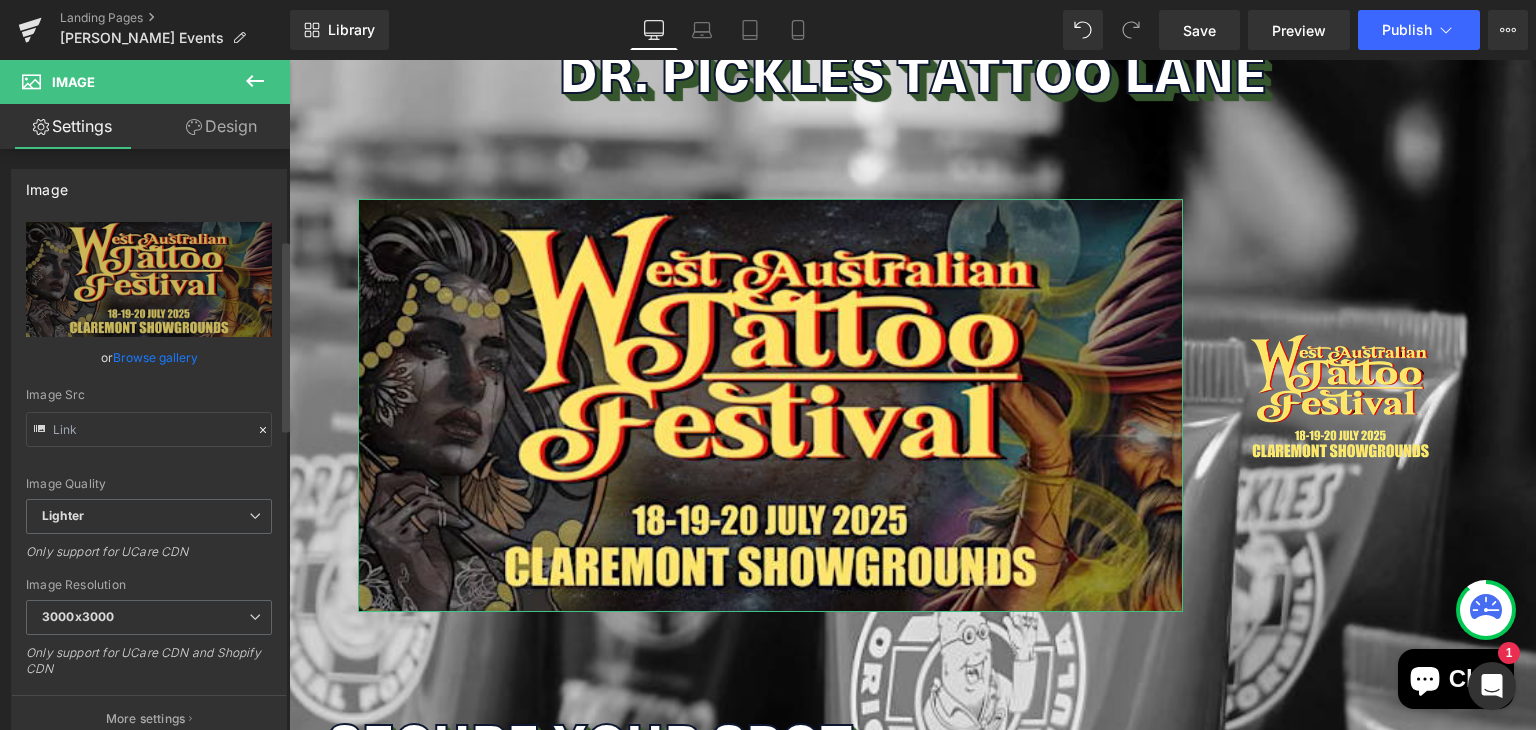 type on "[URL][DOMAIN_NAME][DOMAIN_NAME]" 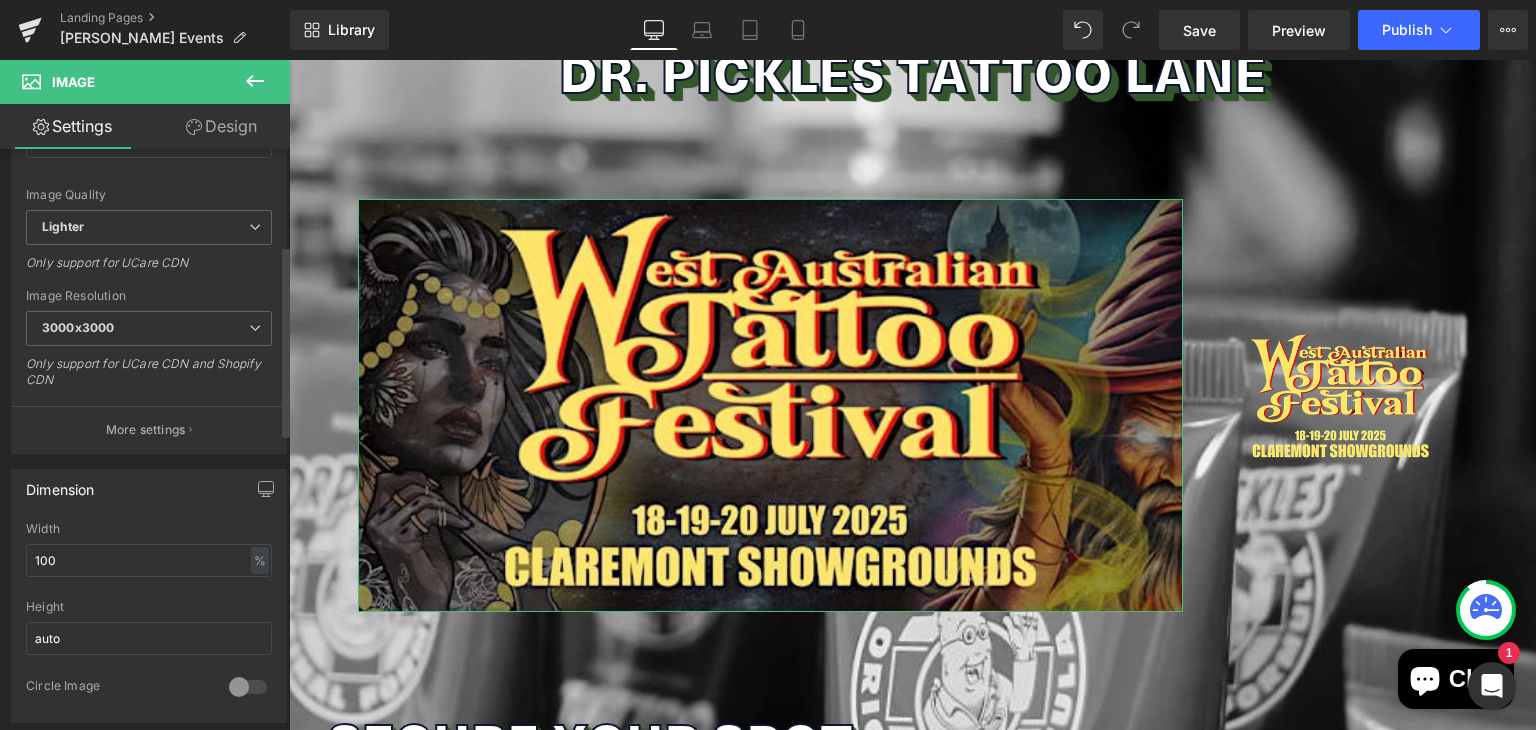 scroll, scrollTop: 291, scrollLeft: 0, axis: vertical 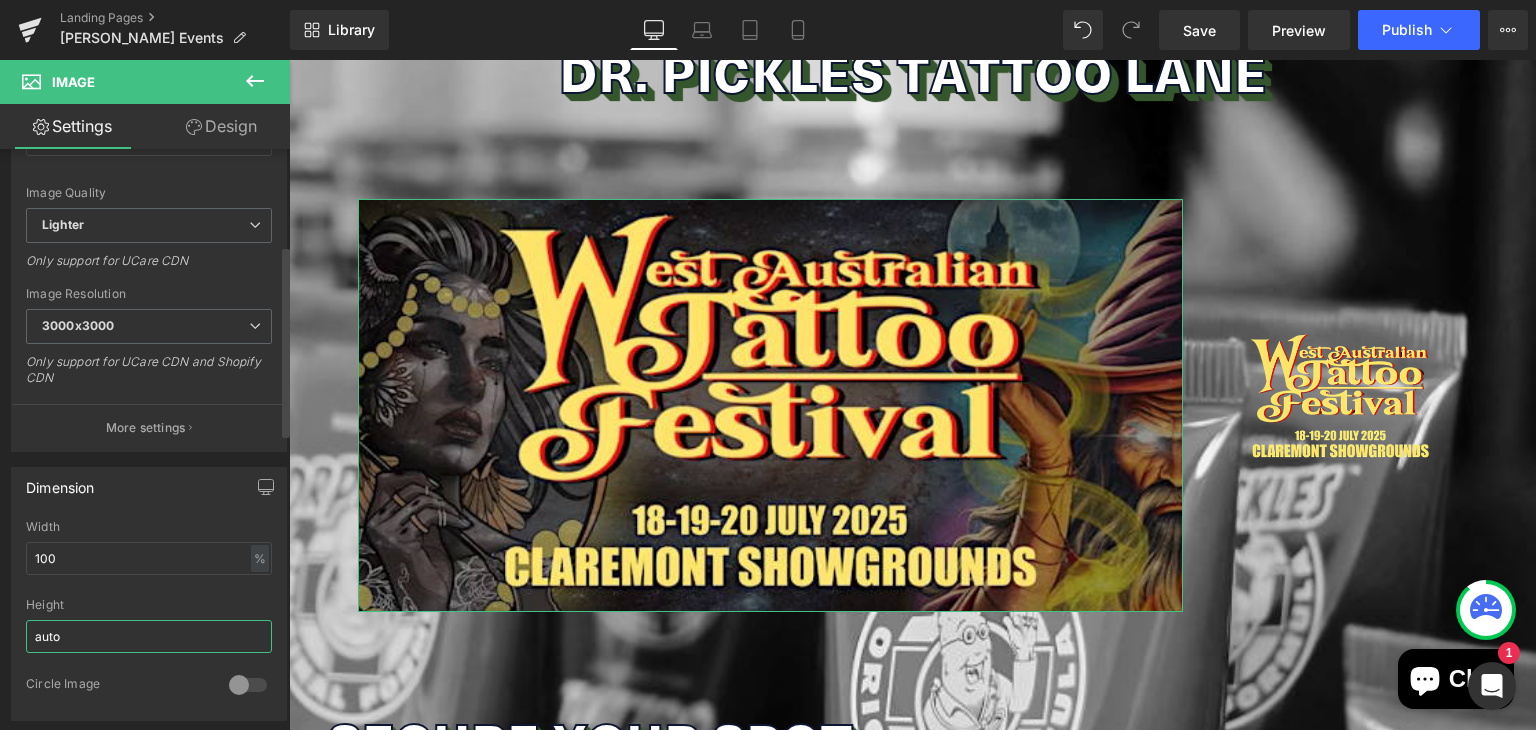 click on "auto" at bounding box center (149, 636) 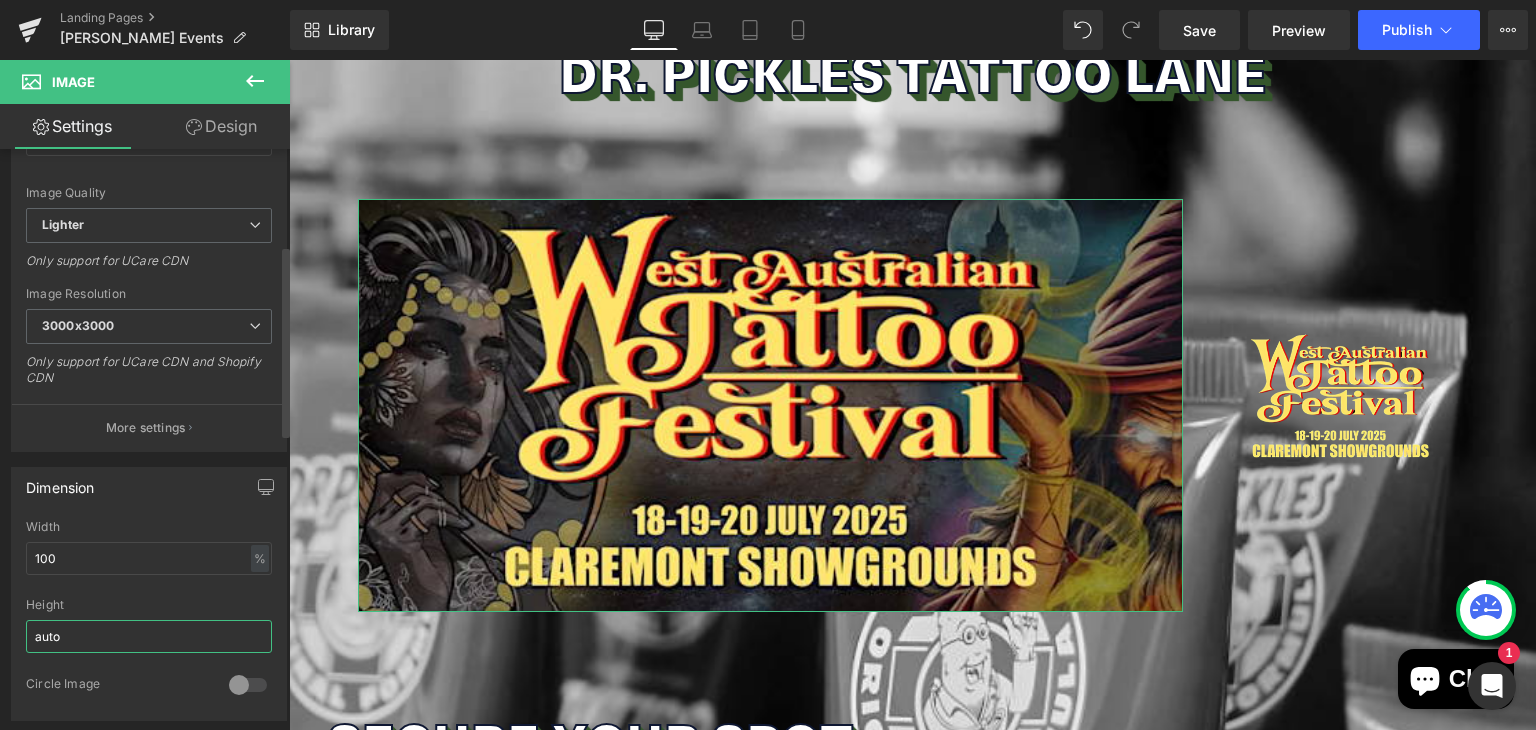 click on "auto" at bounding box center [149, 636] 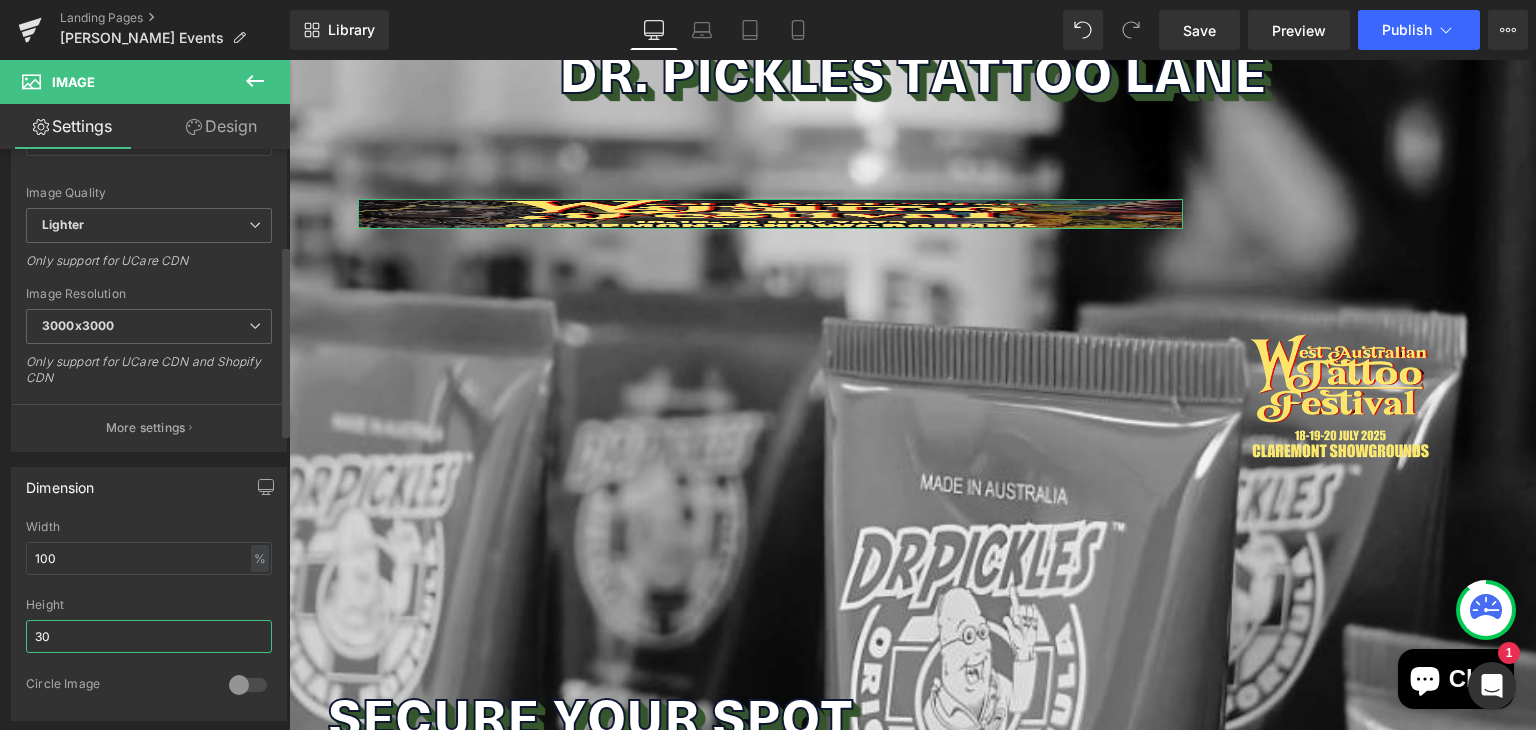 type on "3" 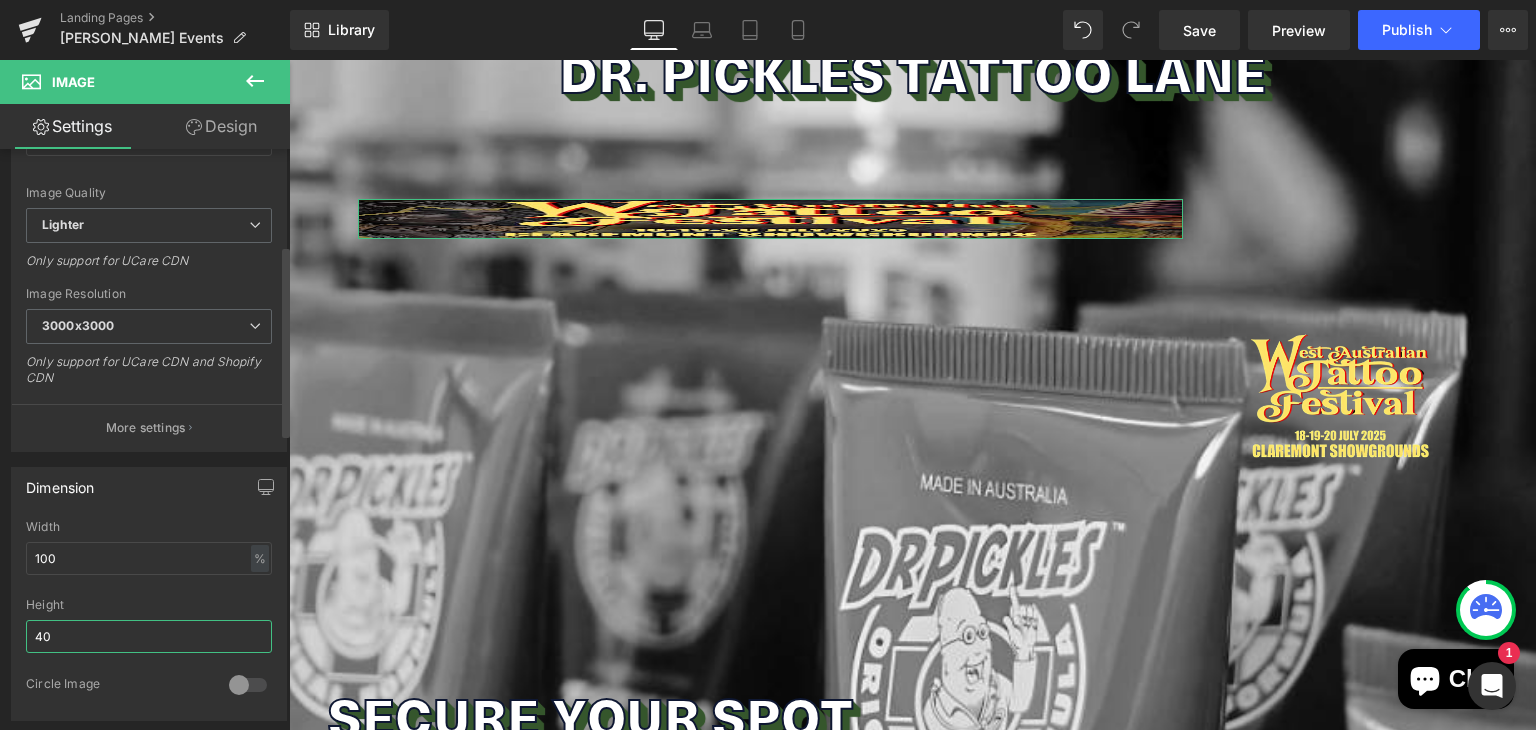 type on "4" 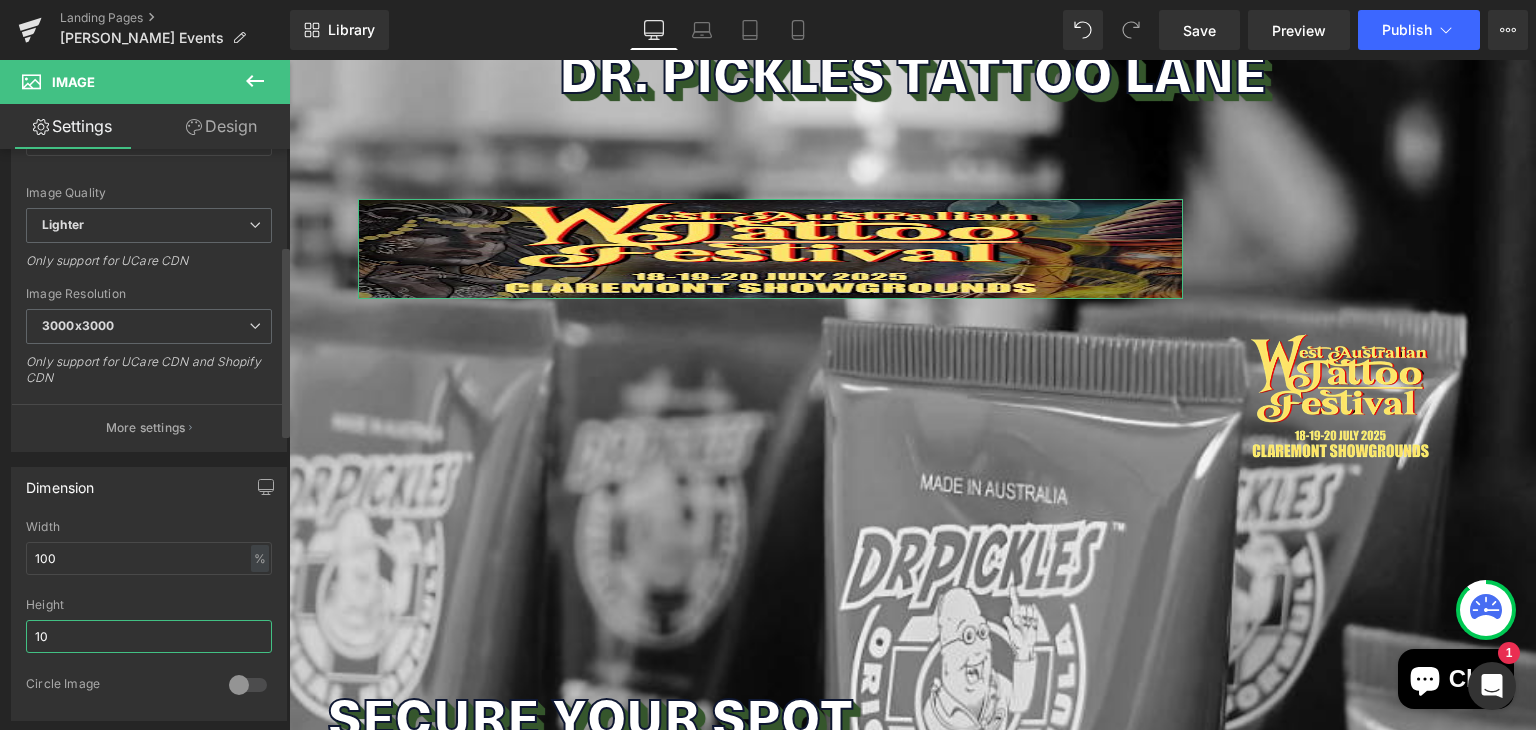 type on "1" 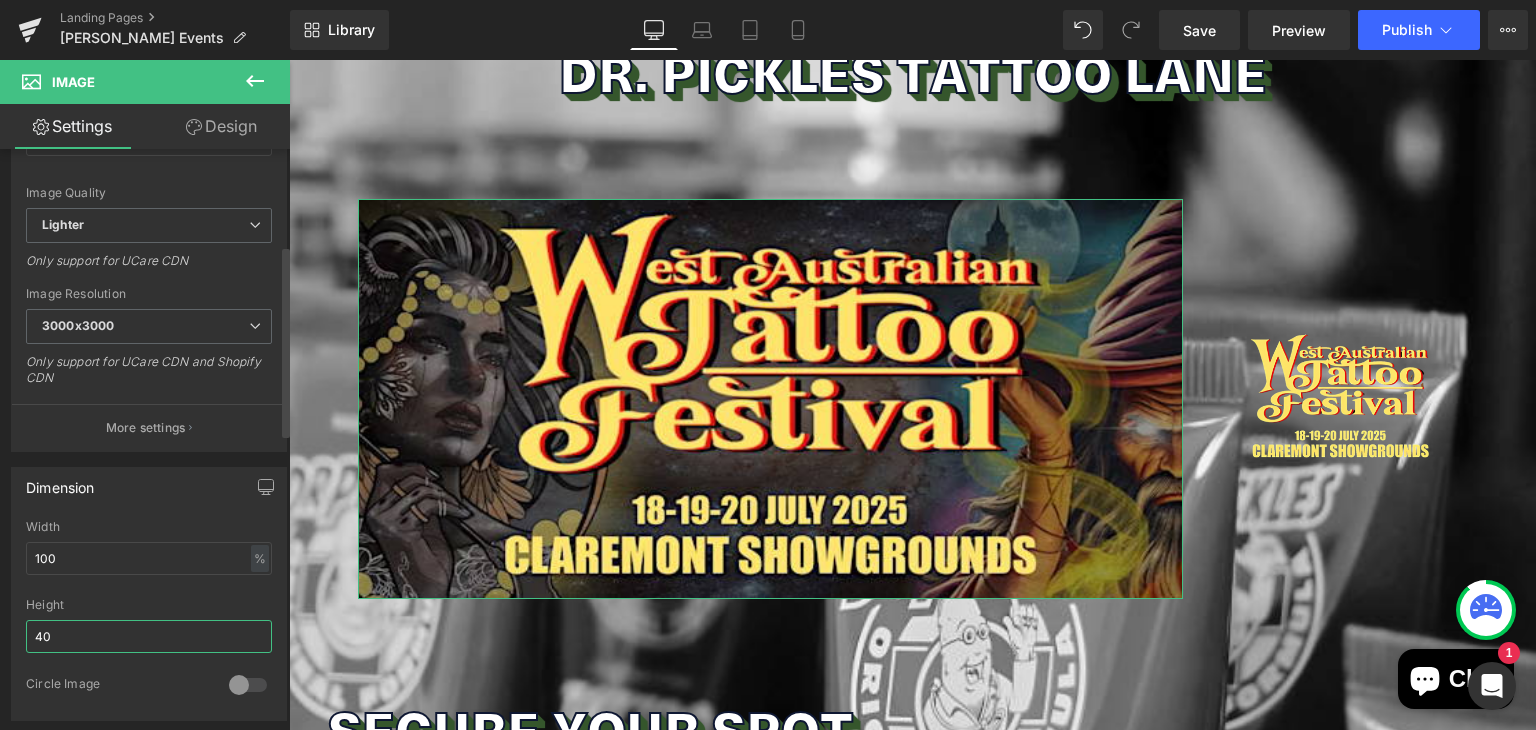 type on "4" 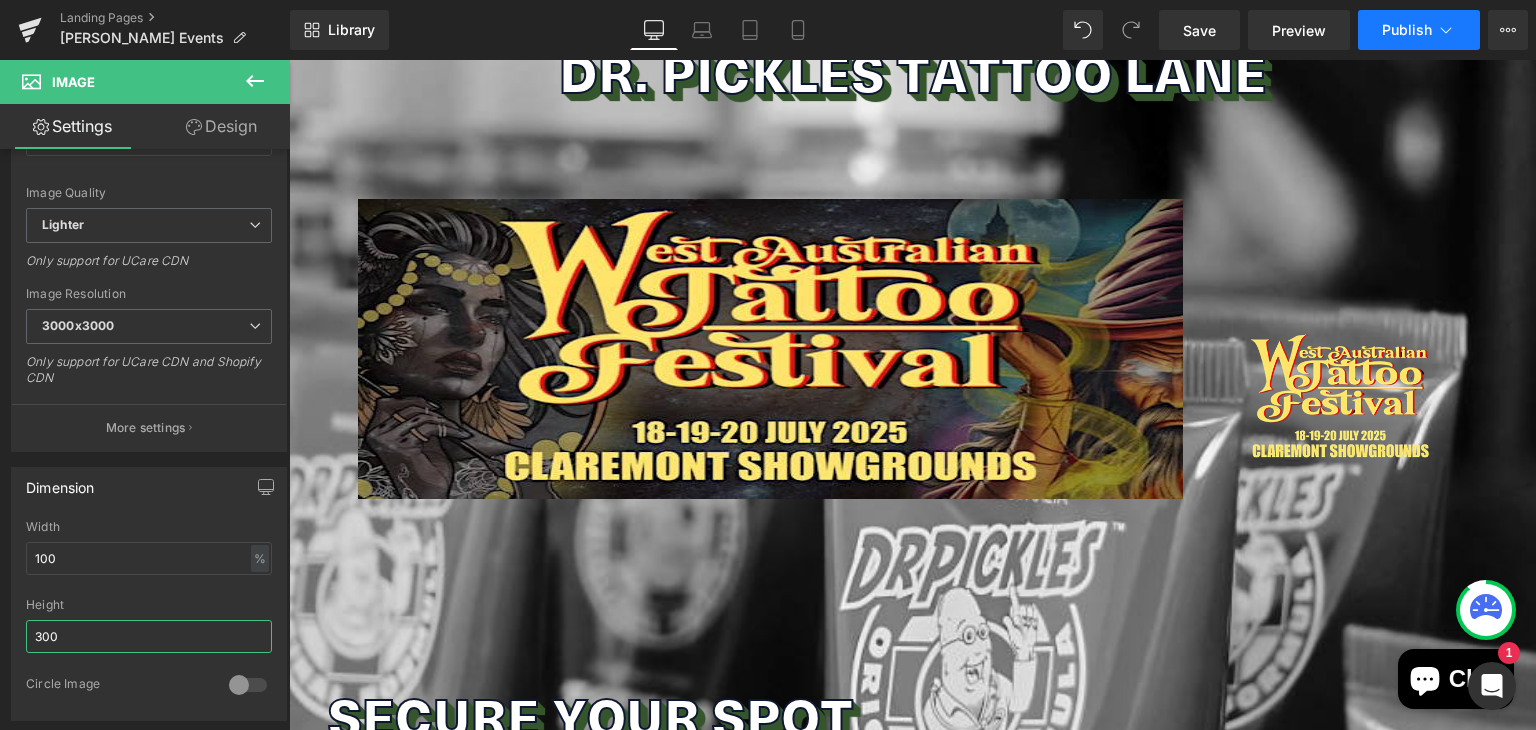 type on "300" 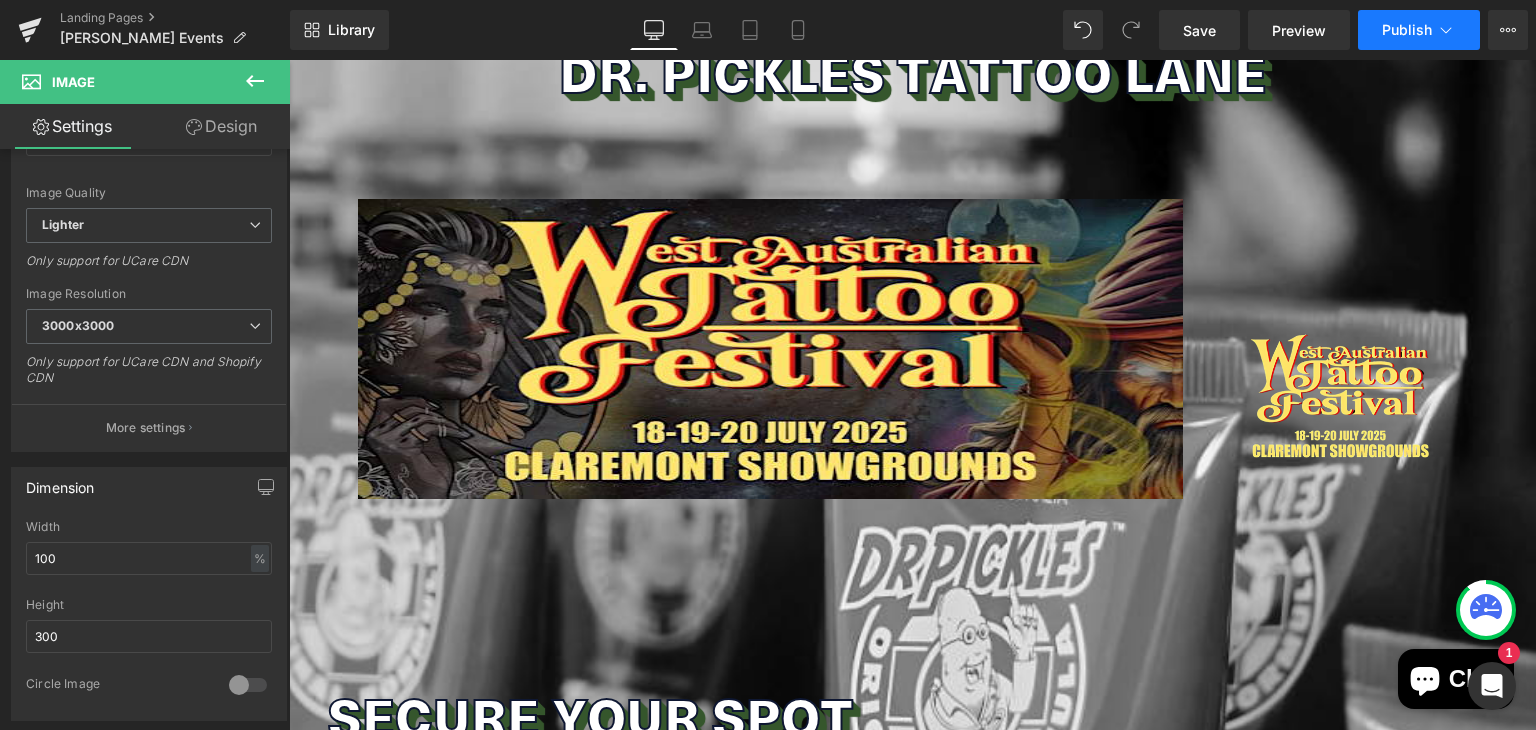 click on "Publish" at bounding box center (1407, 30) 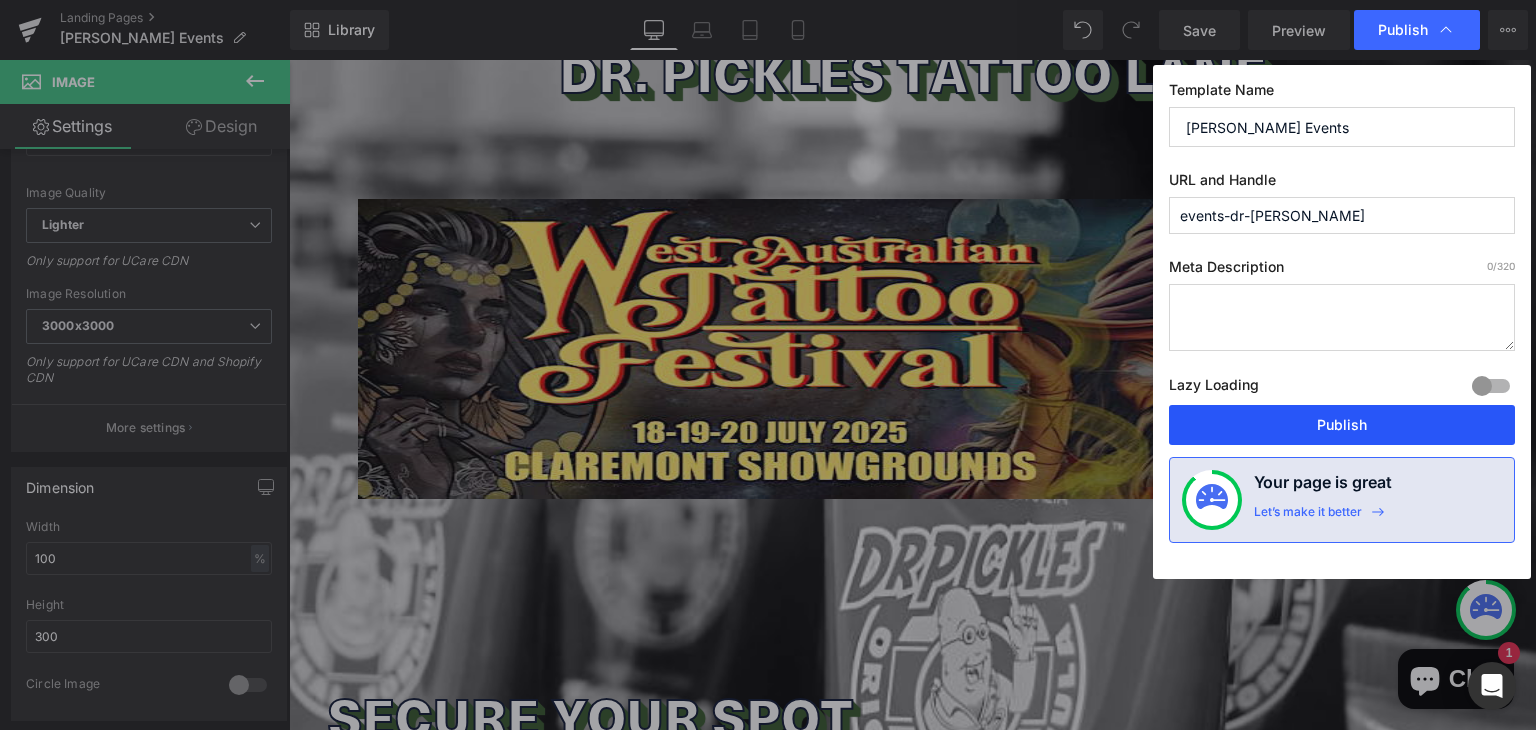 click on "Publish" at bounding box center (1342, 425) 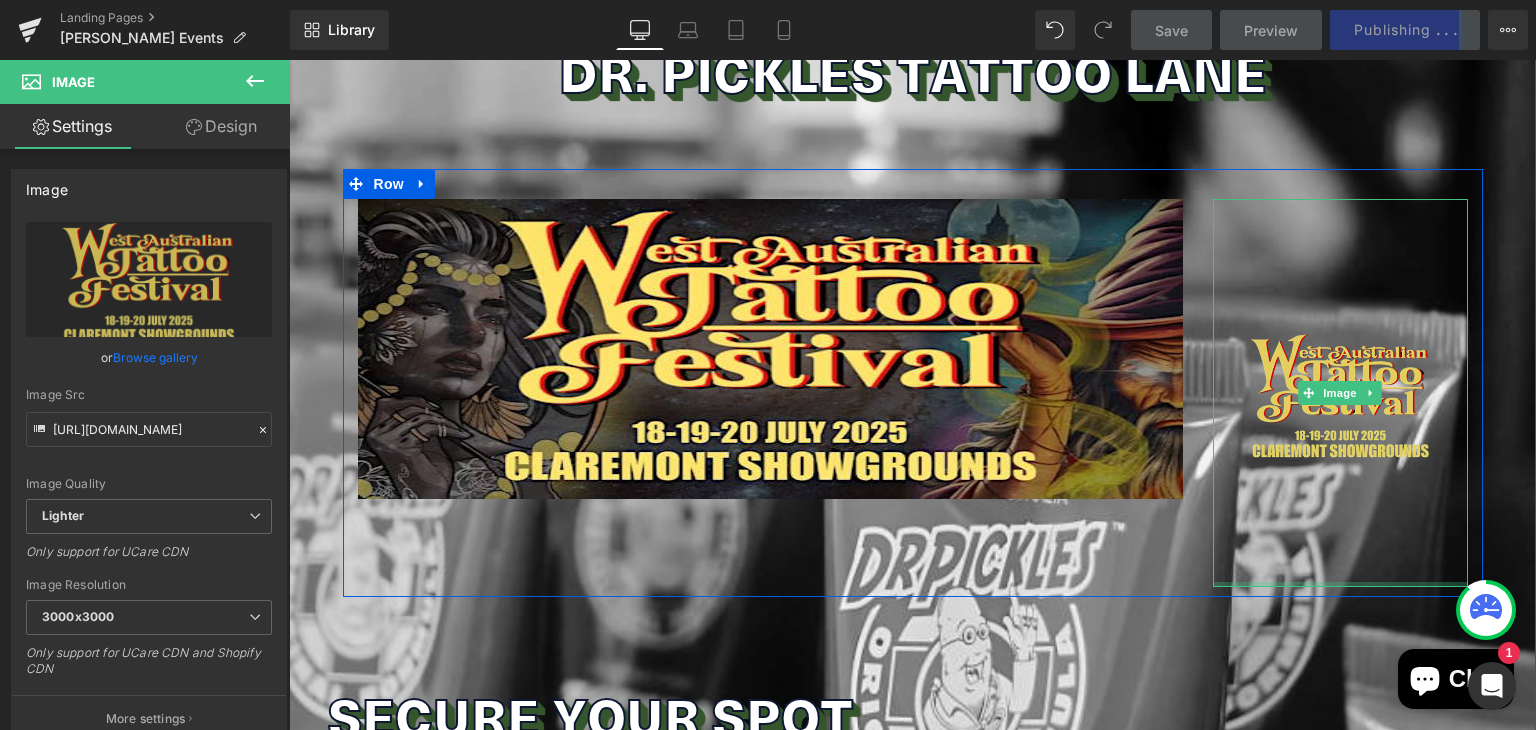 drag, startPoint x: 1326, startPoint y: 584, endPoint x: 1327, endPoint y: 513, distance: 71.00704 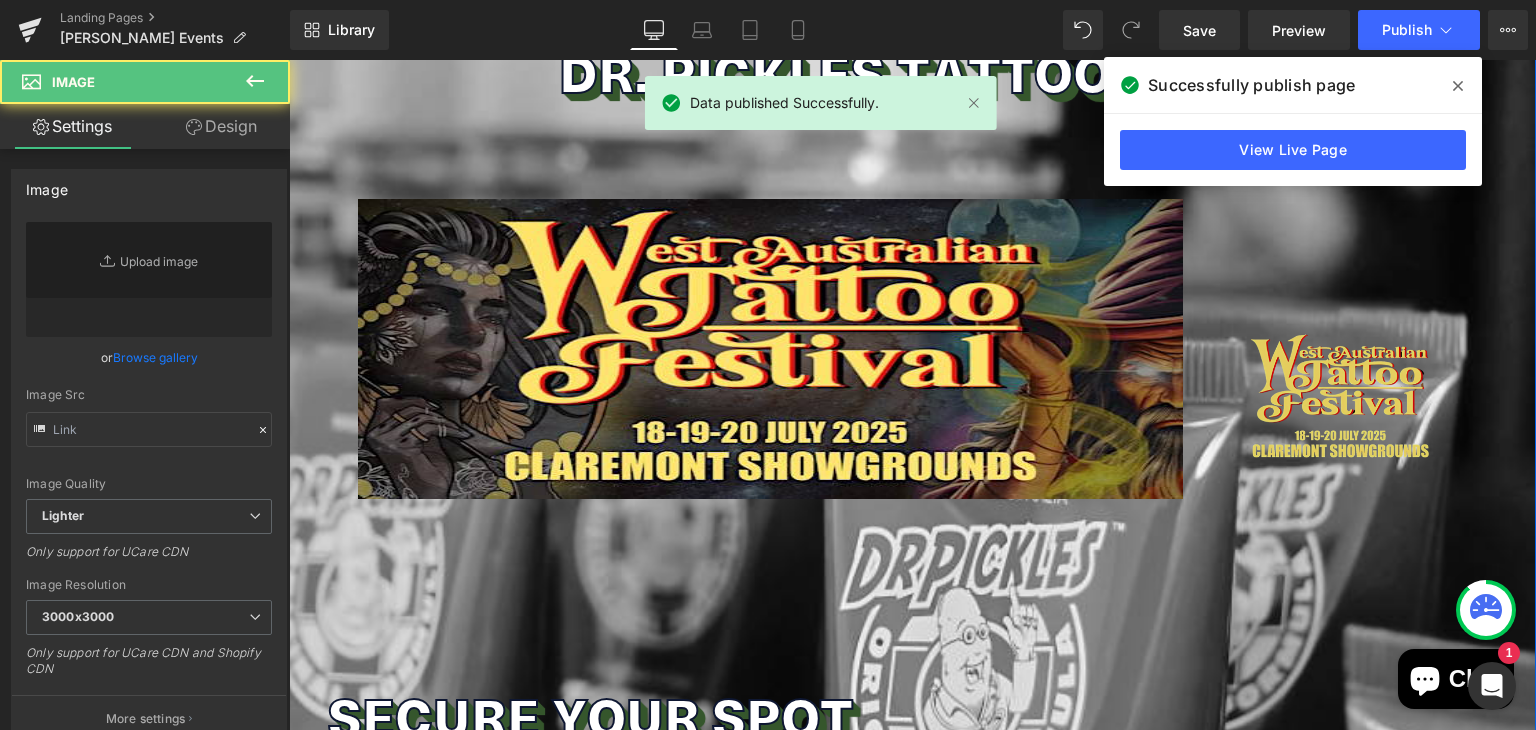 click at bounding box center (1340, 393) 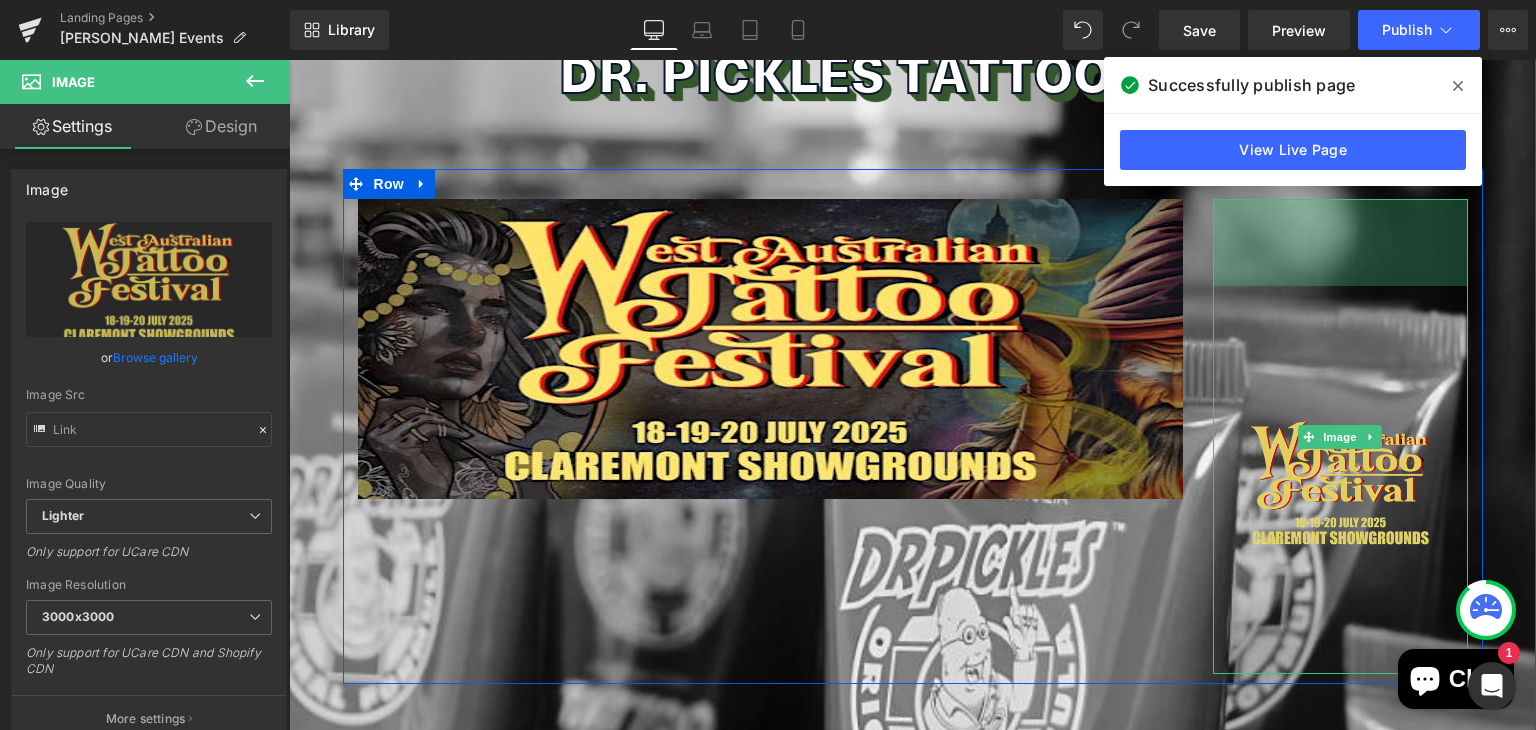 drag, startPoint x: 1328, startPoint y: 201, endPoint x: 1324, endPoint y: 288, distance: 87.0919 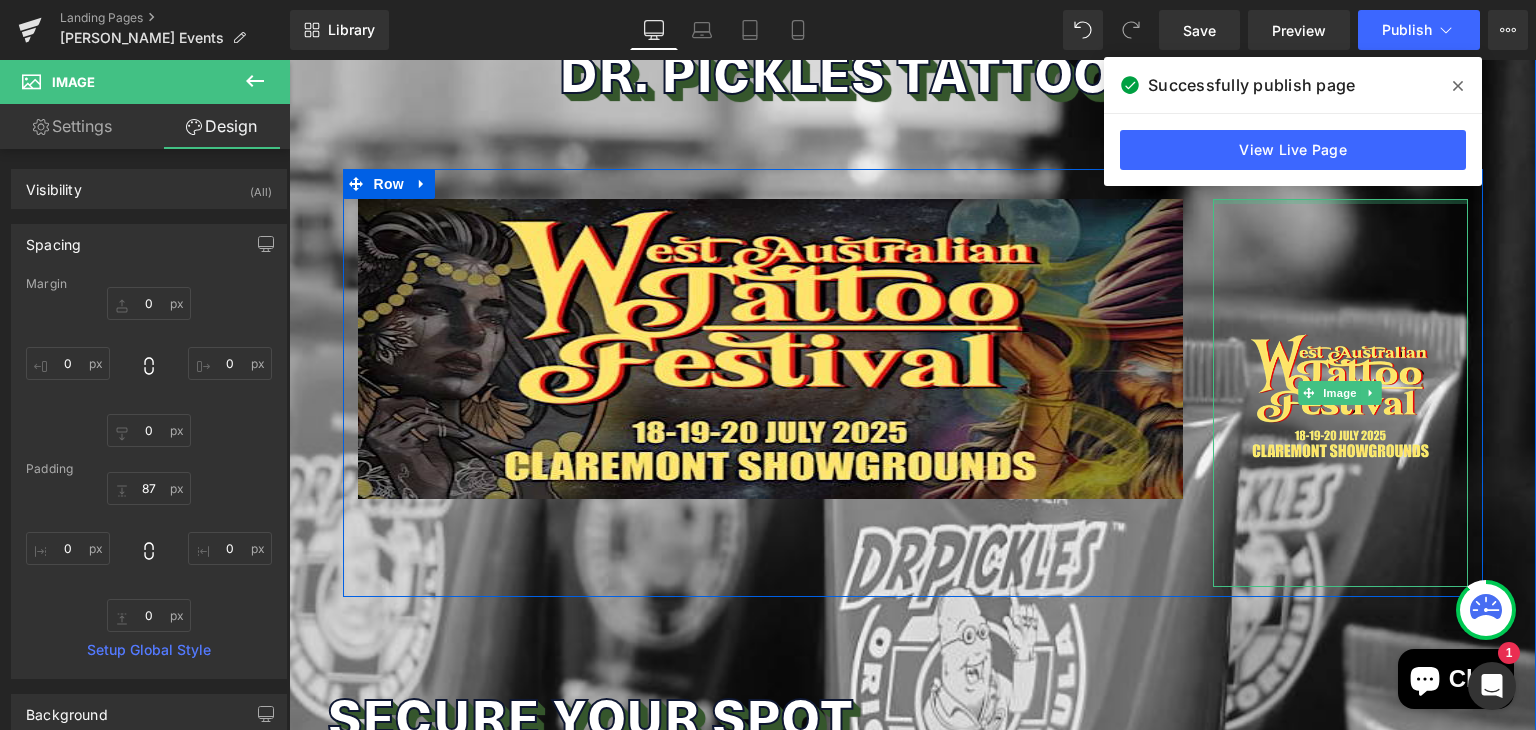 drag, startPoint x: 1328, startPoint y: 273, endPoint x: 1609, endPoint y: 241, distance: 282.8162 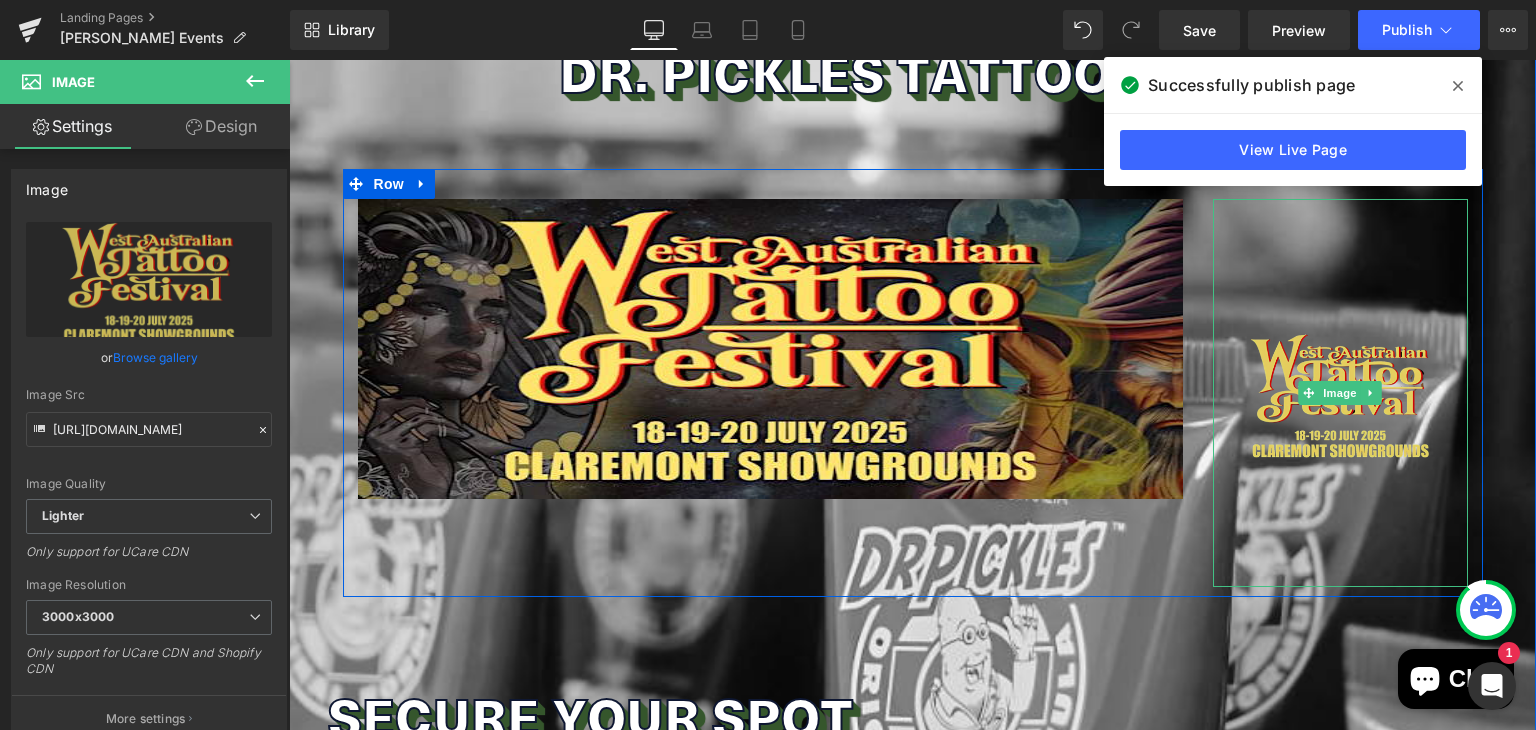 drag, startPoint x: 1307, startPoint y: 582, endPoint x: 1299, endPoint y: 490, distance: 92.34717 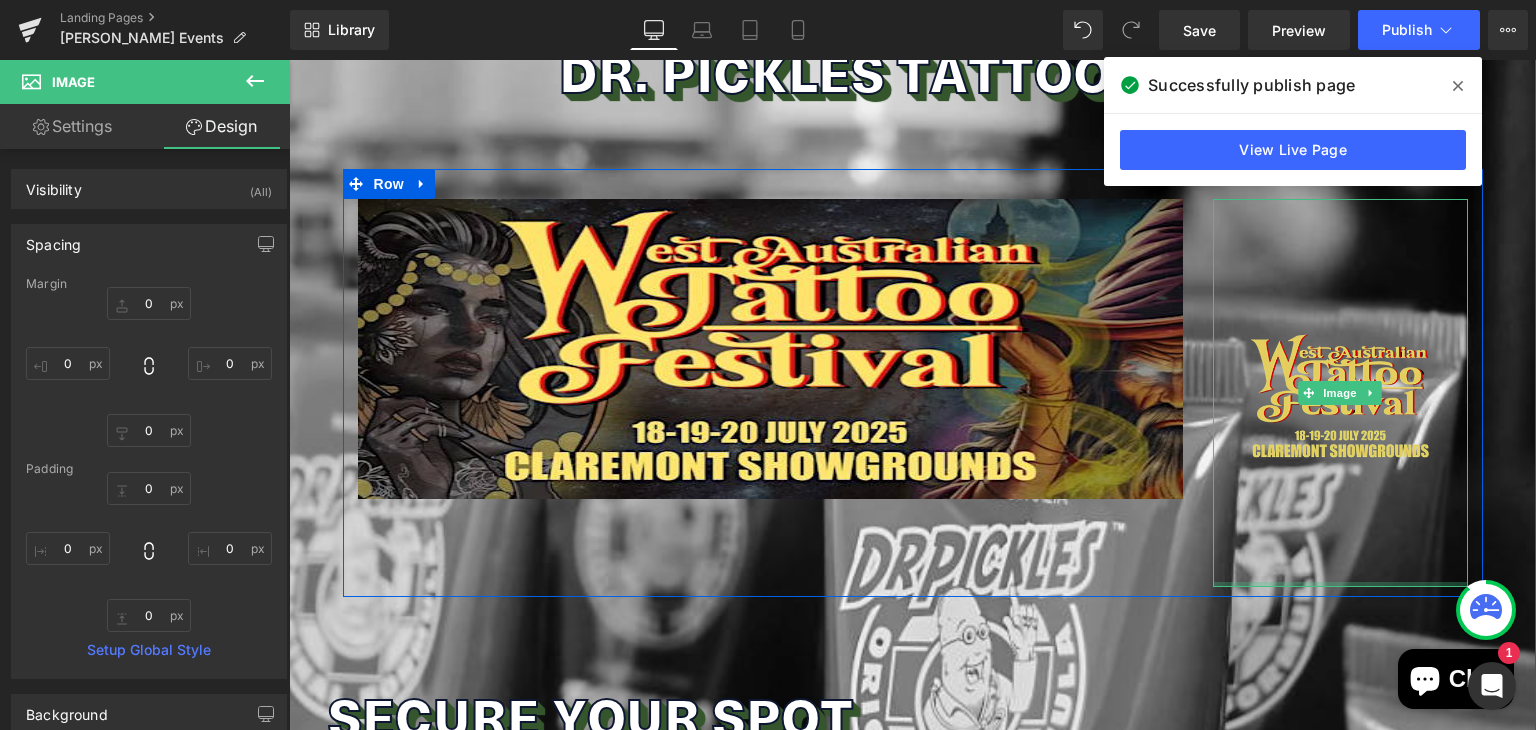 drag, startPoint x: 1302, startPoint y: 585, endPoint x: 1285, endPoint y: 421, distance: 164.87874 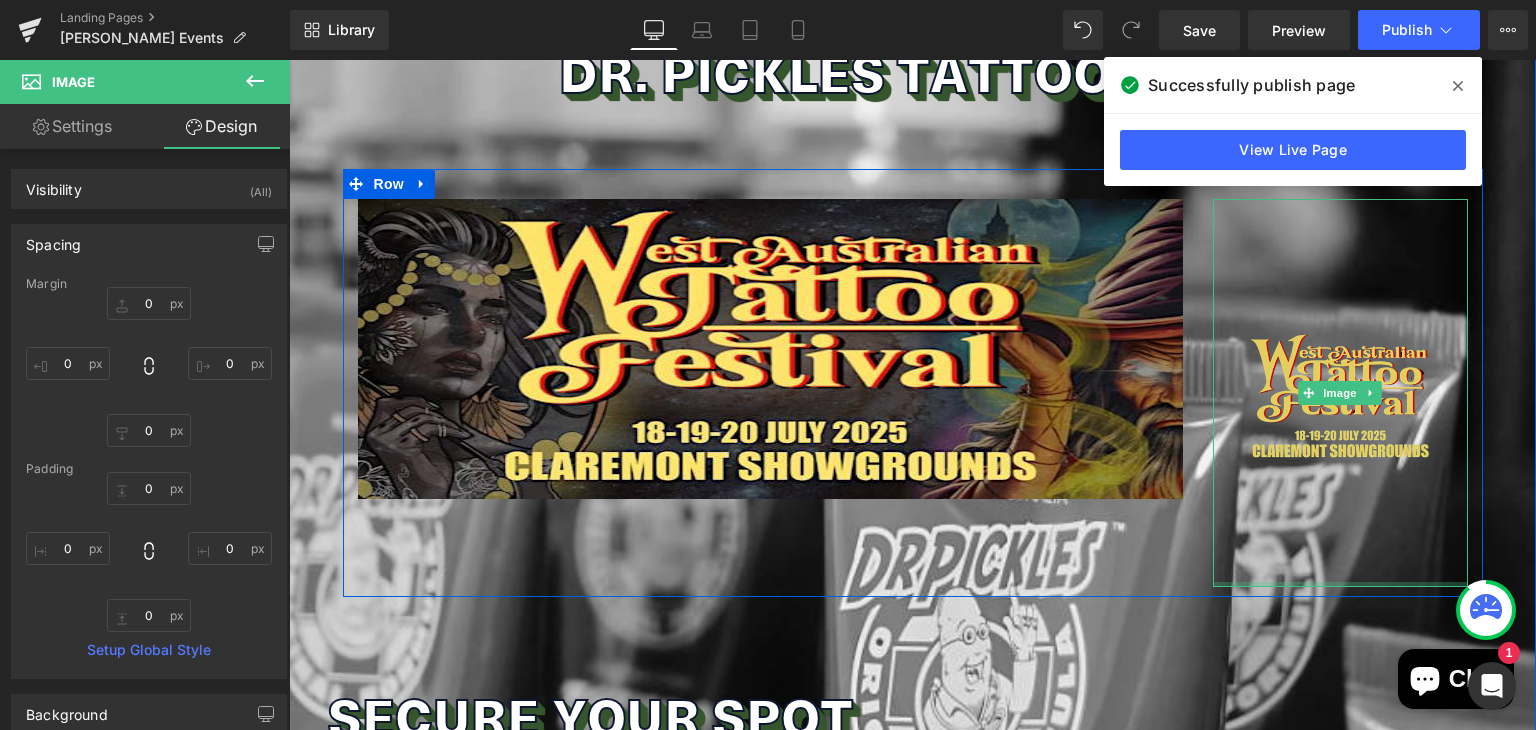click on "Image" at bounding box center (1340, 393) 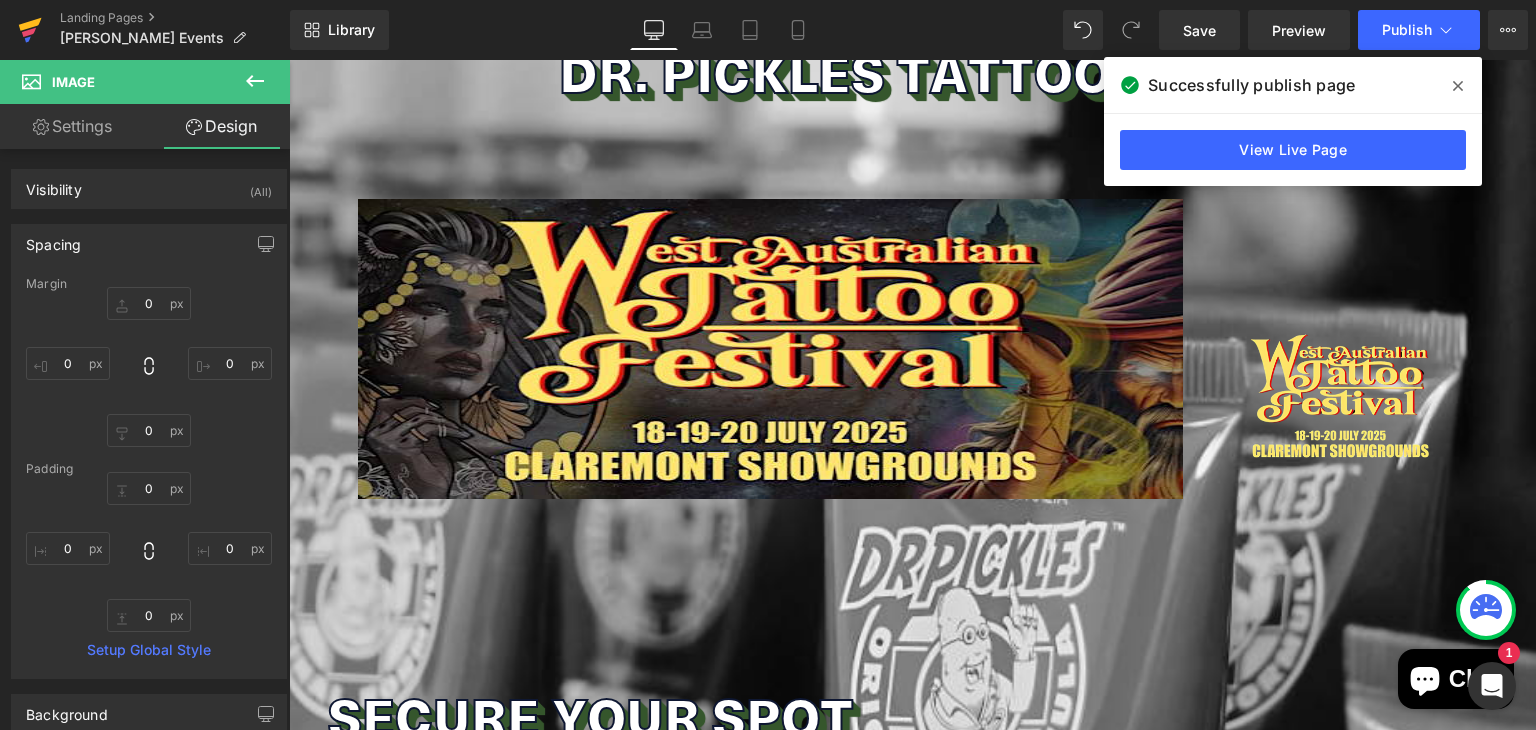 click 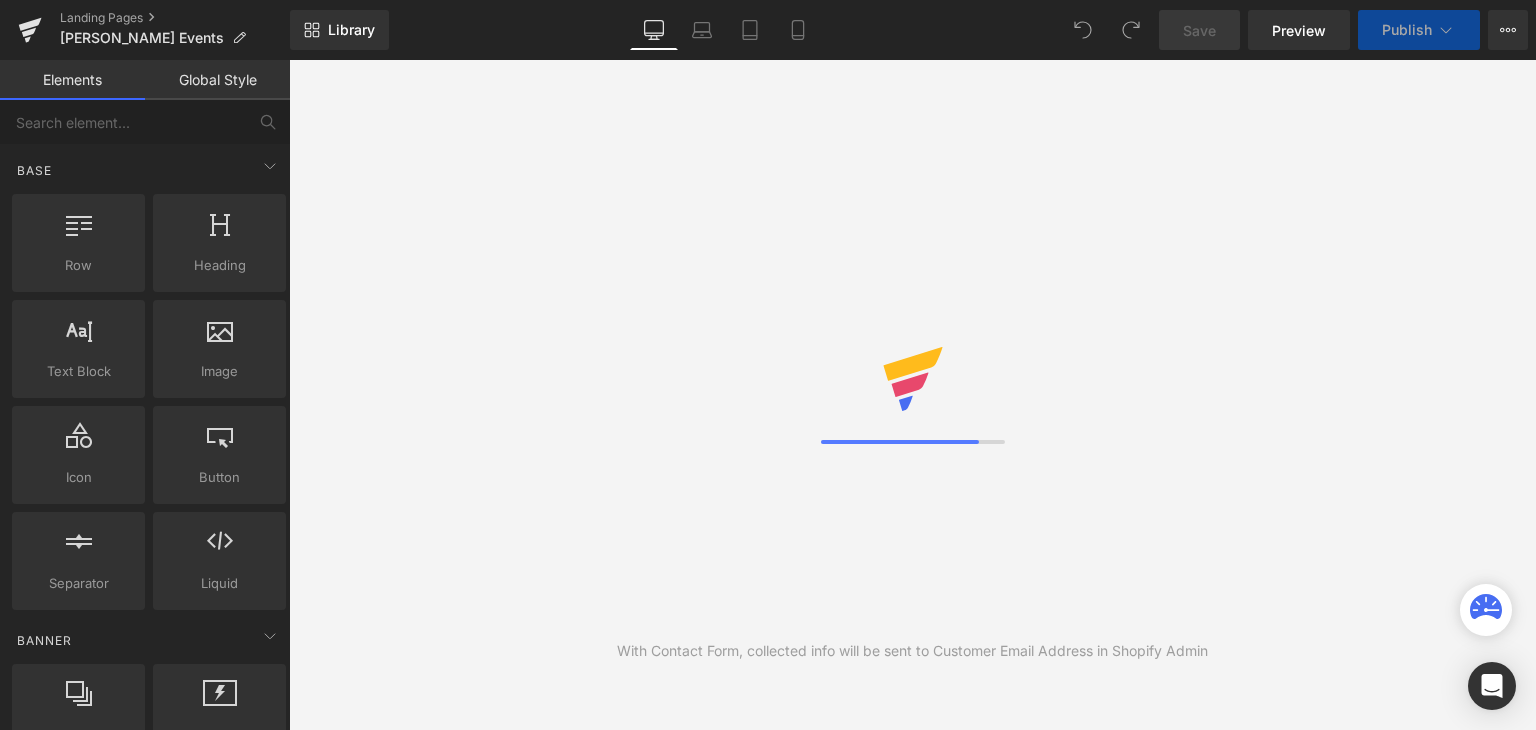 scroll, scrollTop: 0, scrollLeft: 0, axis: both 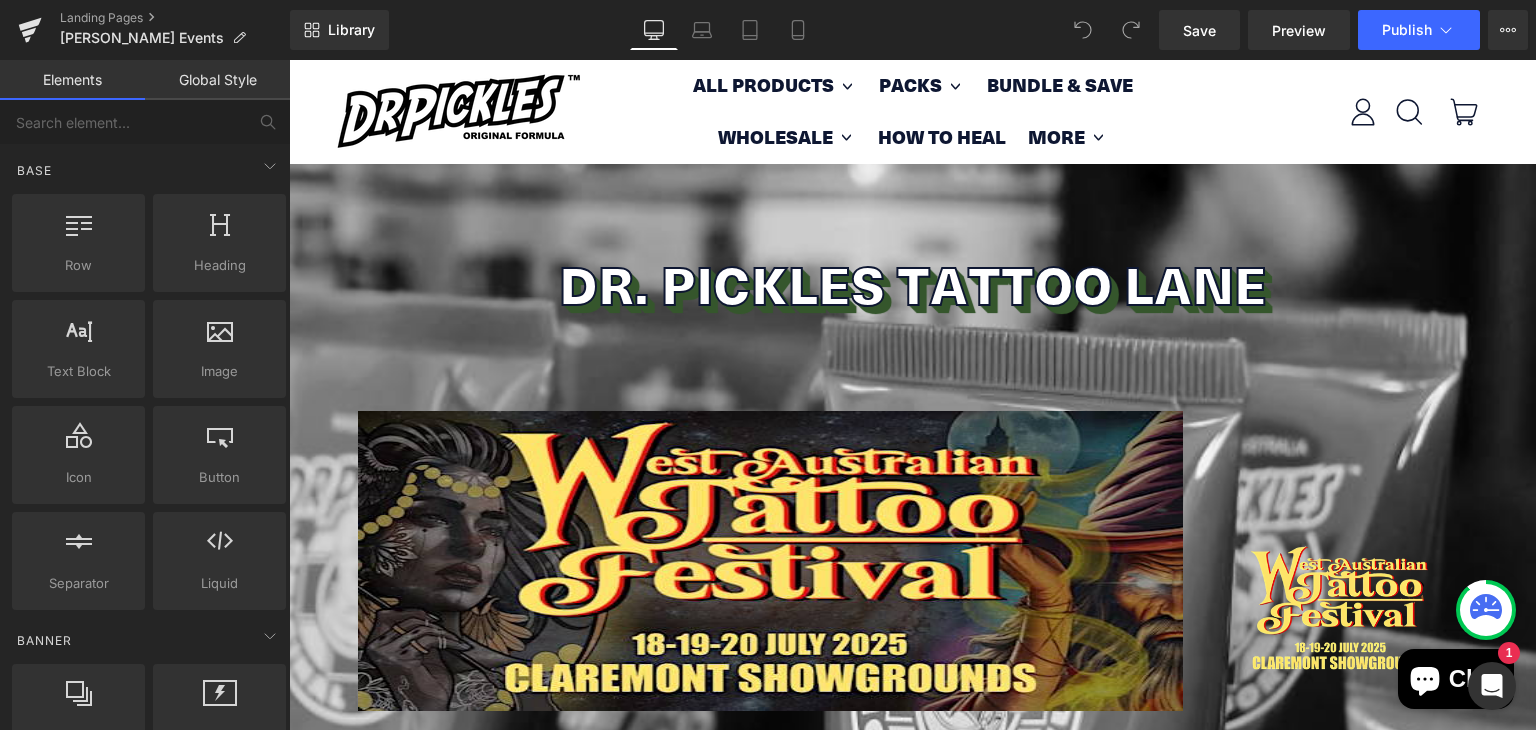 click on "More" at bounding box center (1059, 138) 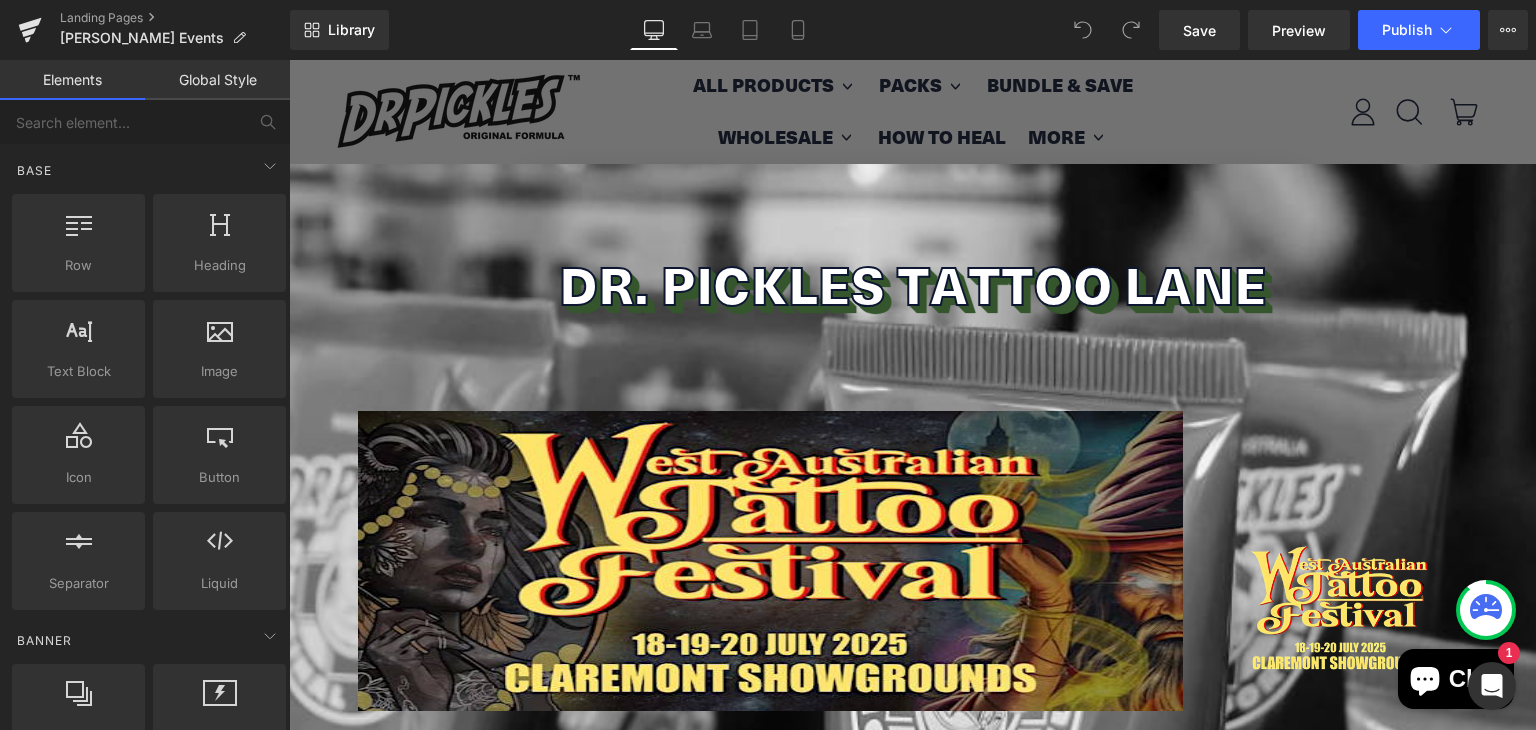 click on "Close dialog WANT 10% OFF? Drop your email below for 10% off your first order. SIGN ME UP! NO, THANKS Submit" at bounding box center (912, 395) 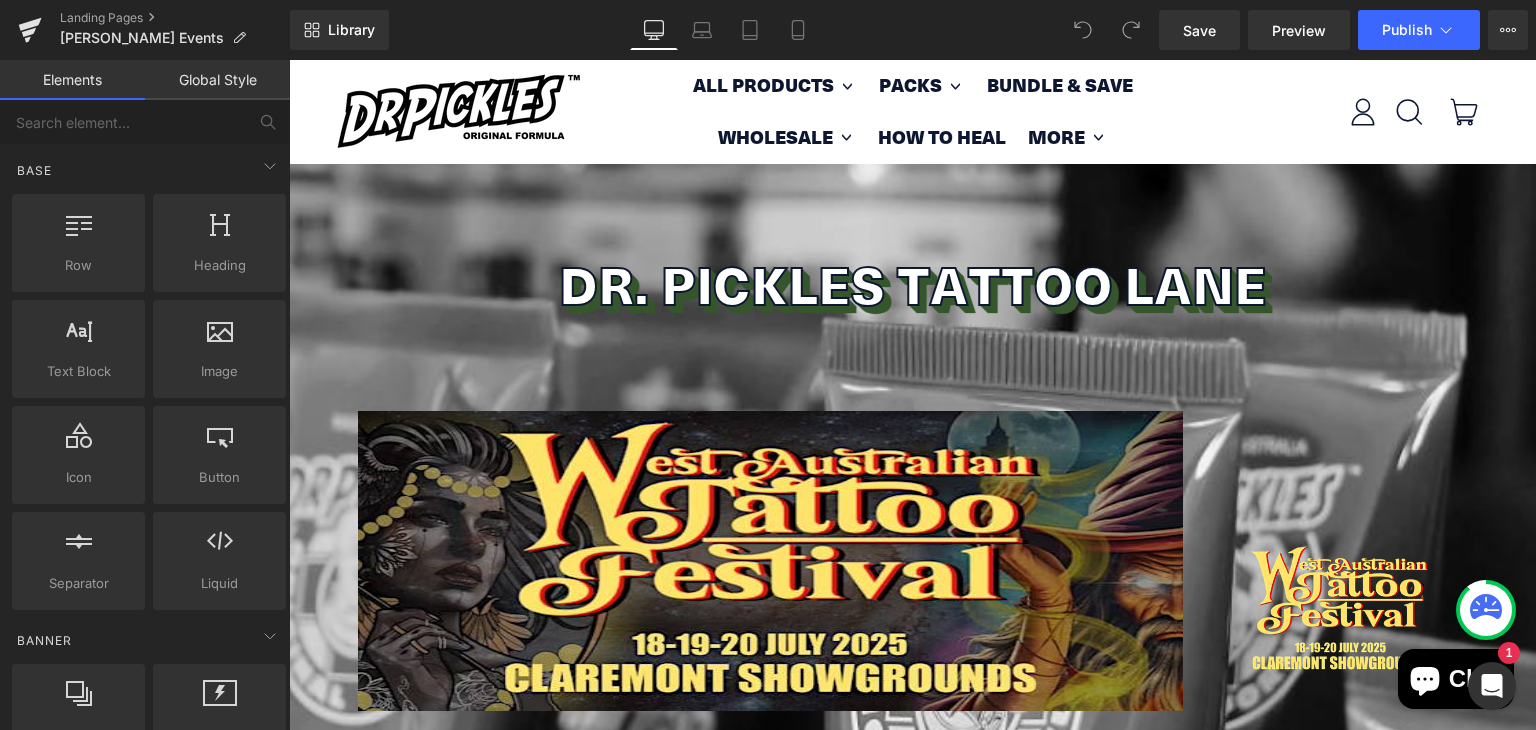 click on "More" at bounding box center (1059, 138) 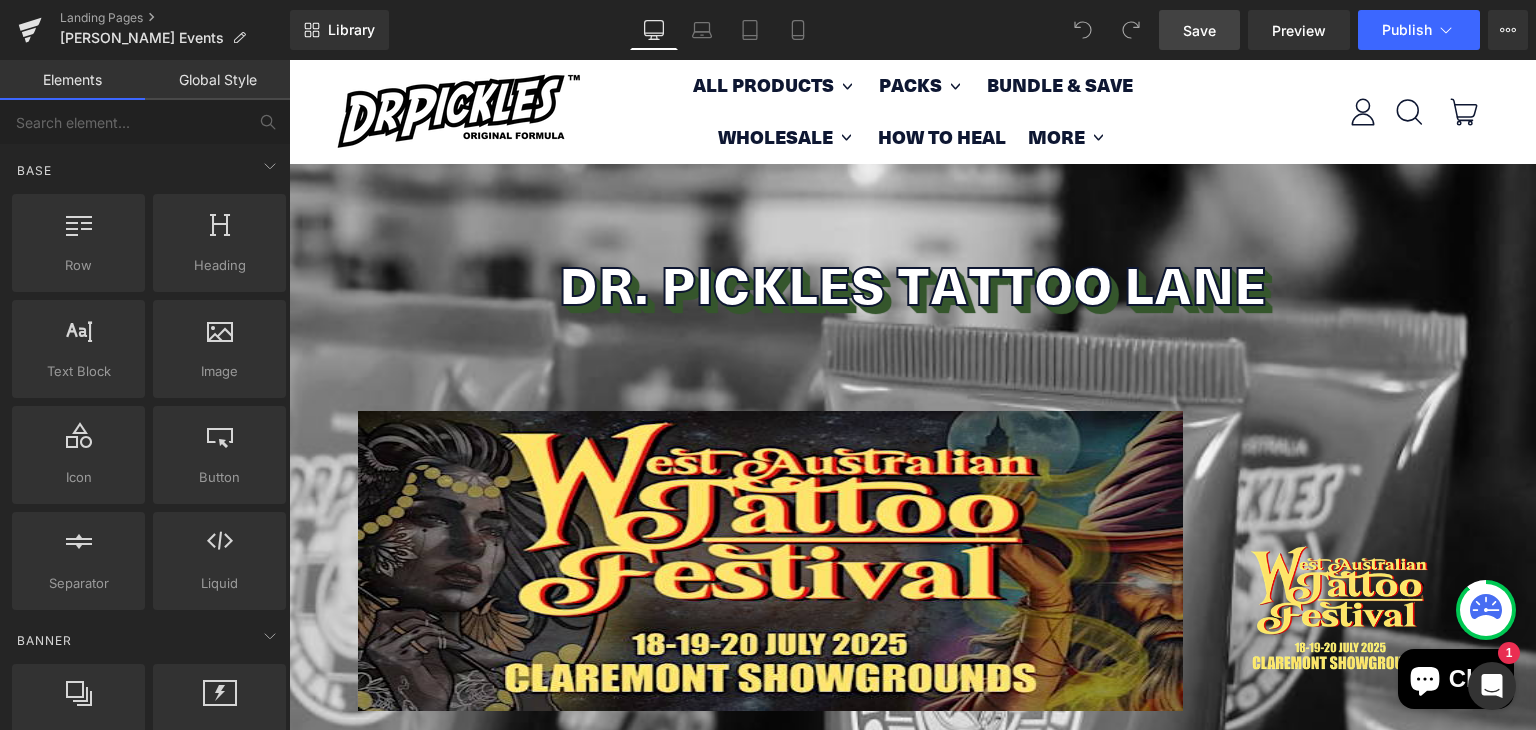 click on "Save" at bounding box center (1199, 30) 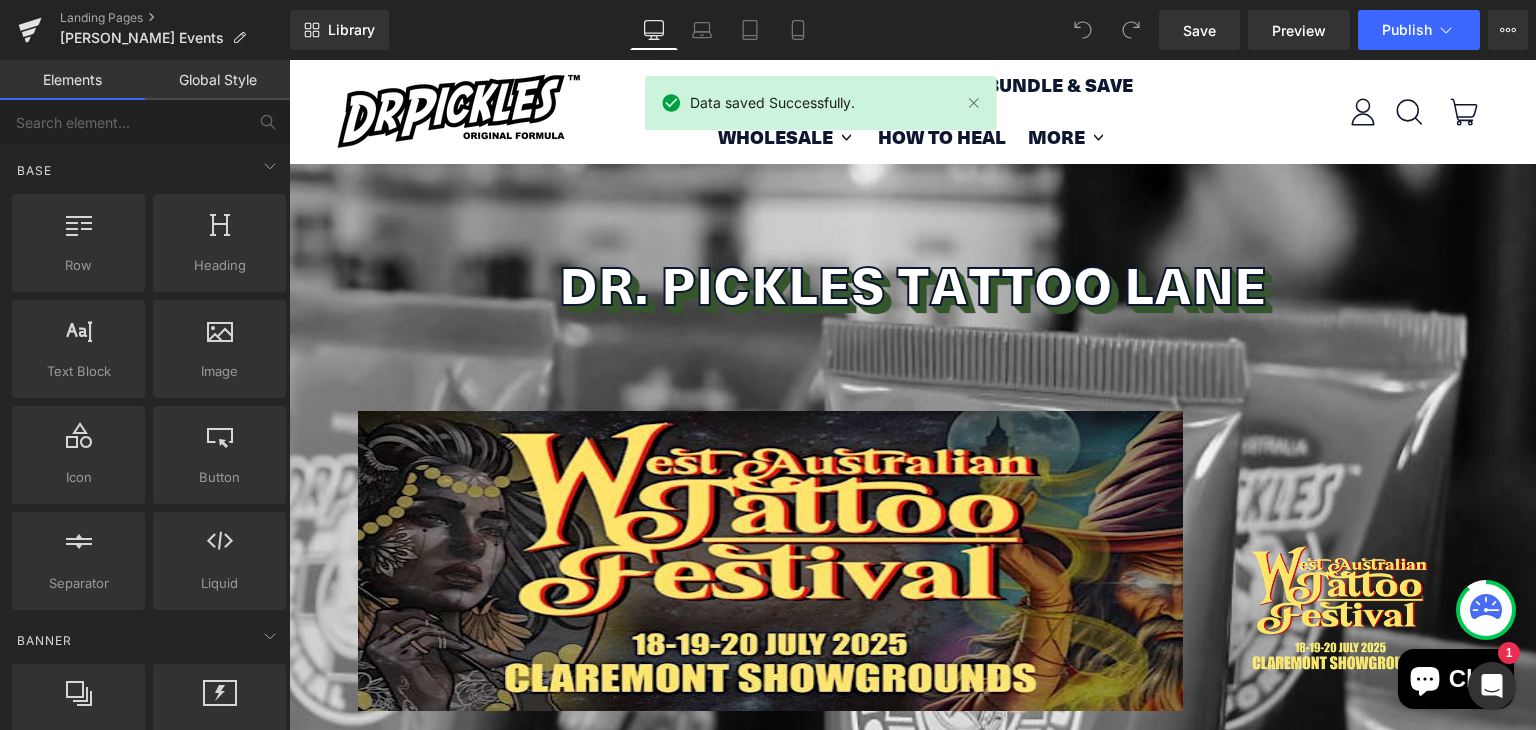 click on "More" at bounding box center (1059, 138) 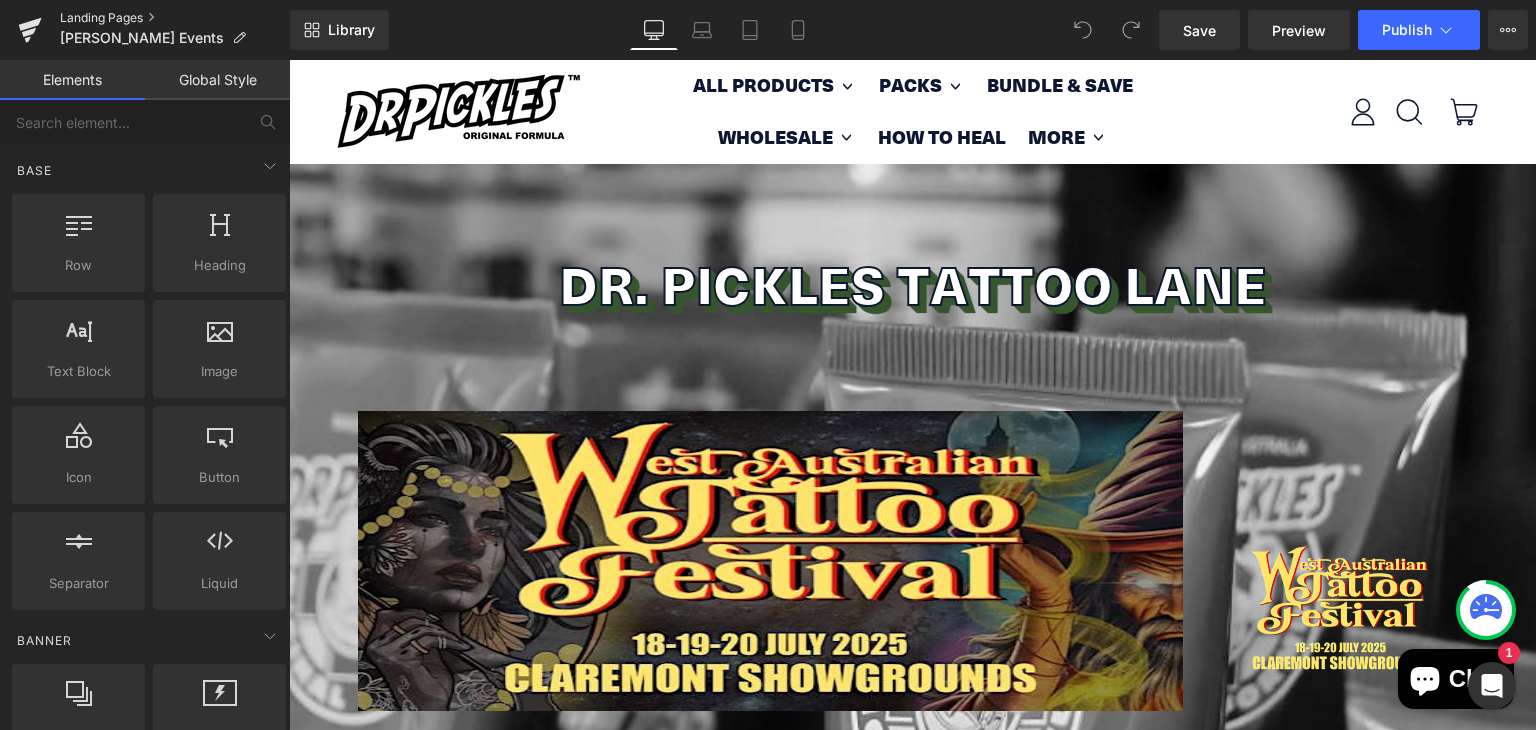 click on "Landing Pages" at bounding box center (175, 18) 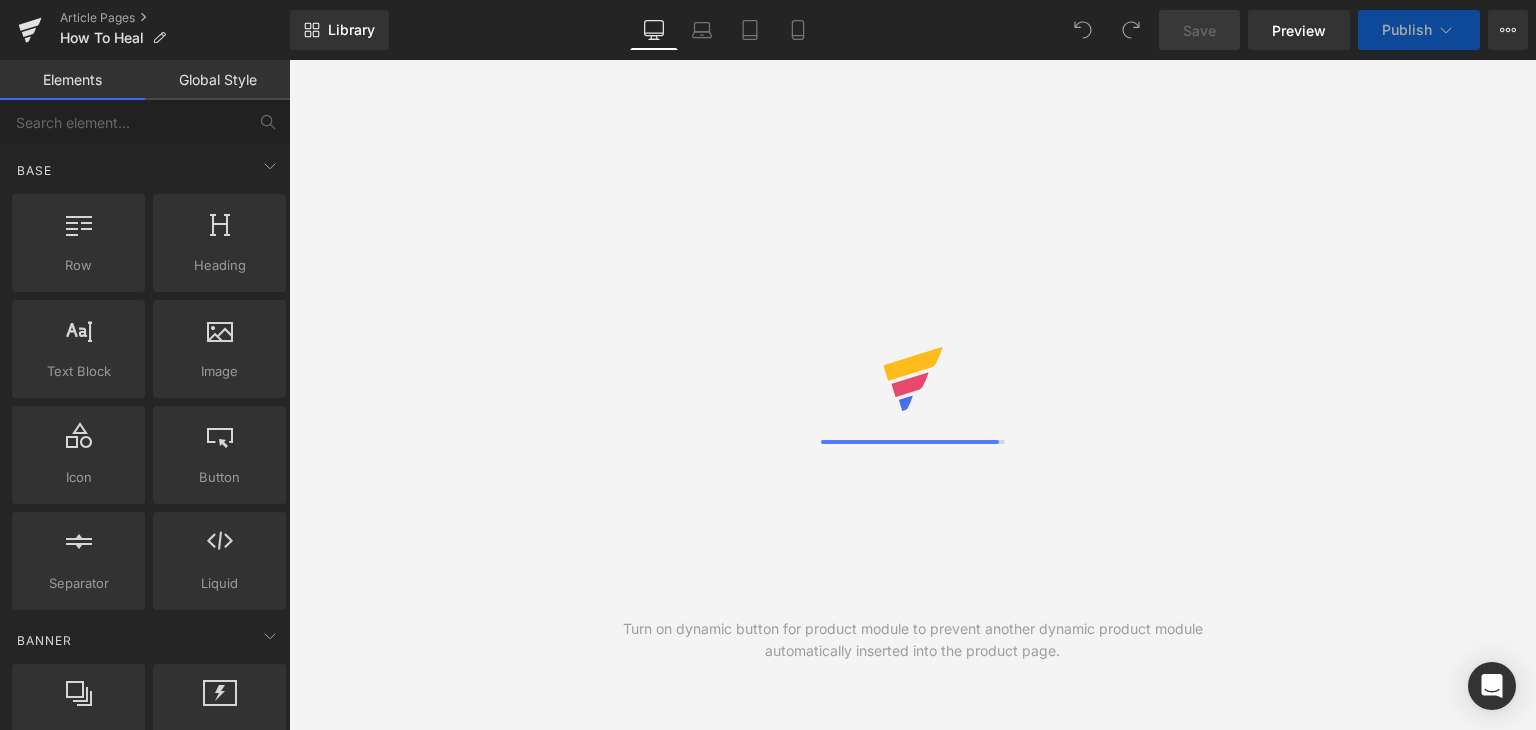 scroll, scrollTop: 0, scrollLeft: 0, axis: both 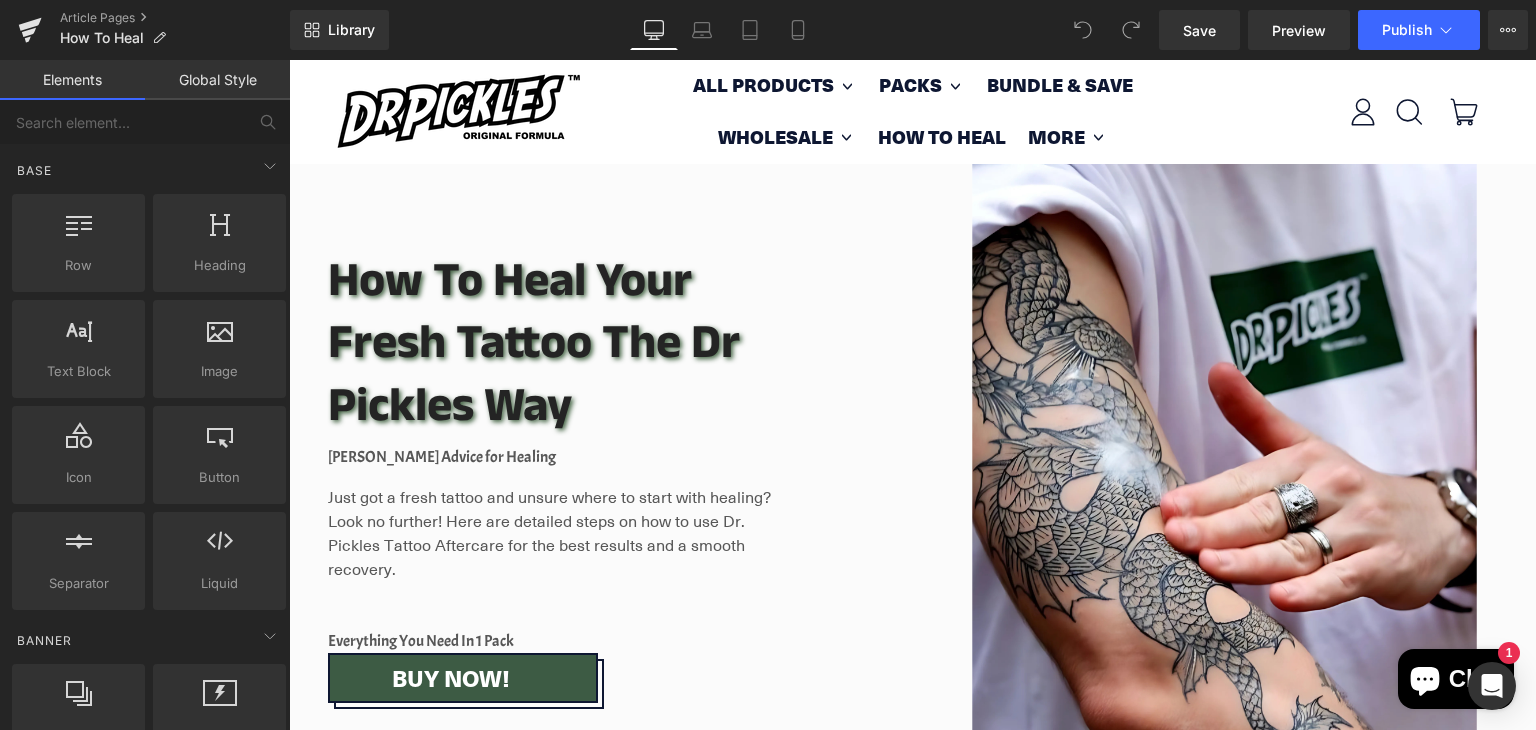 click on "More" at bounding box center [1059, 138] 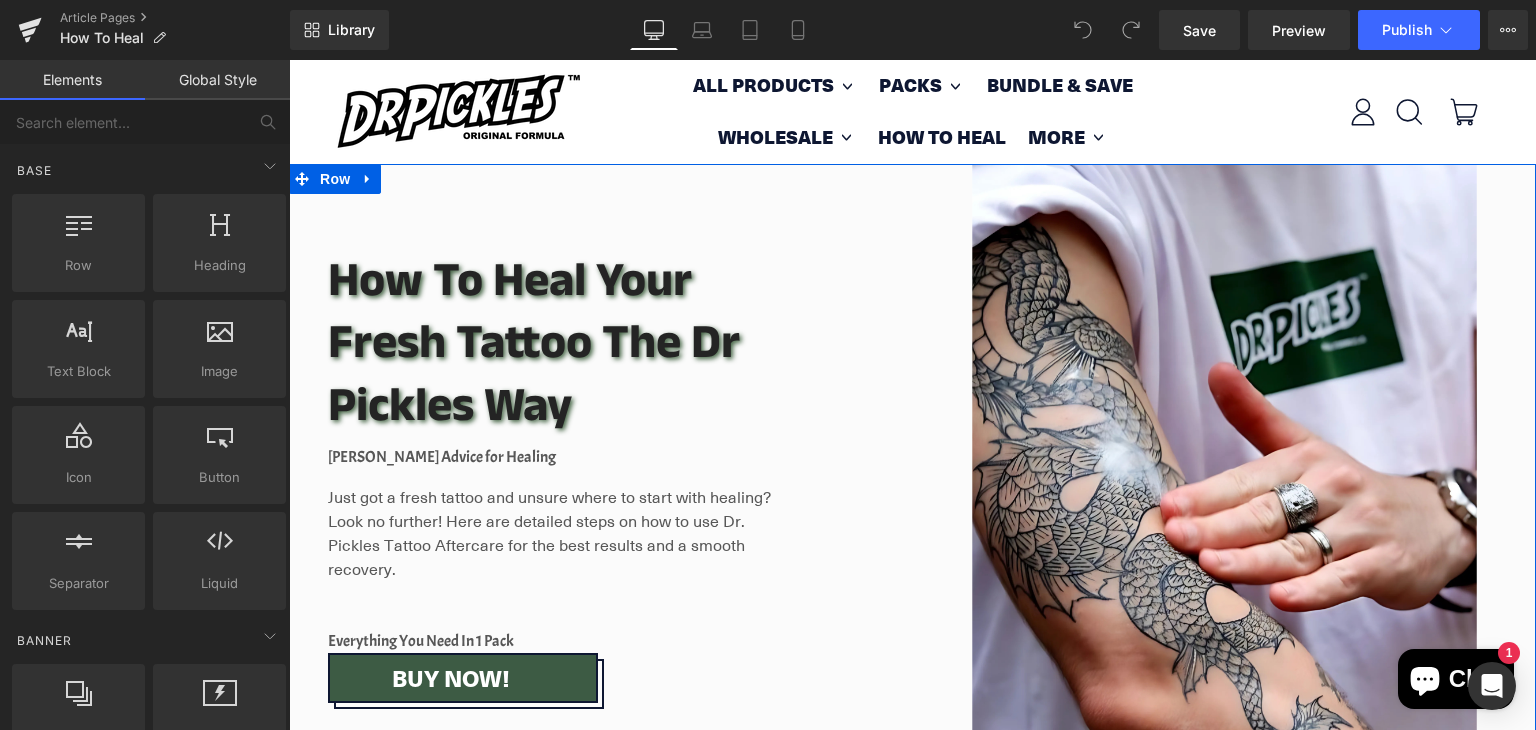 click on "How To Heal Your Fresh Tattoo The Dr Pickles Way Heading         Dr Pickles Advice for Healing  Text Block         Just got a fresh tattoo and unsure where to start with healing? Look no further! Here are detailed steps on how to use Dr. Pickles Tattoo Aftercare for the best results and a smooth recovery. Text Block         Everything you need in 1 Pack Text Block         BUY NOW! Button         Row         Row" at bounding box center [601, 476] 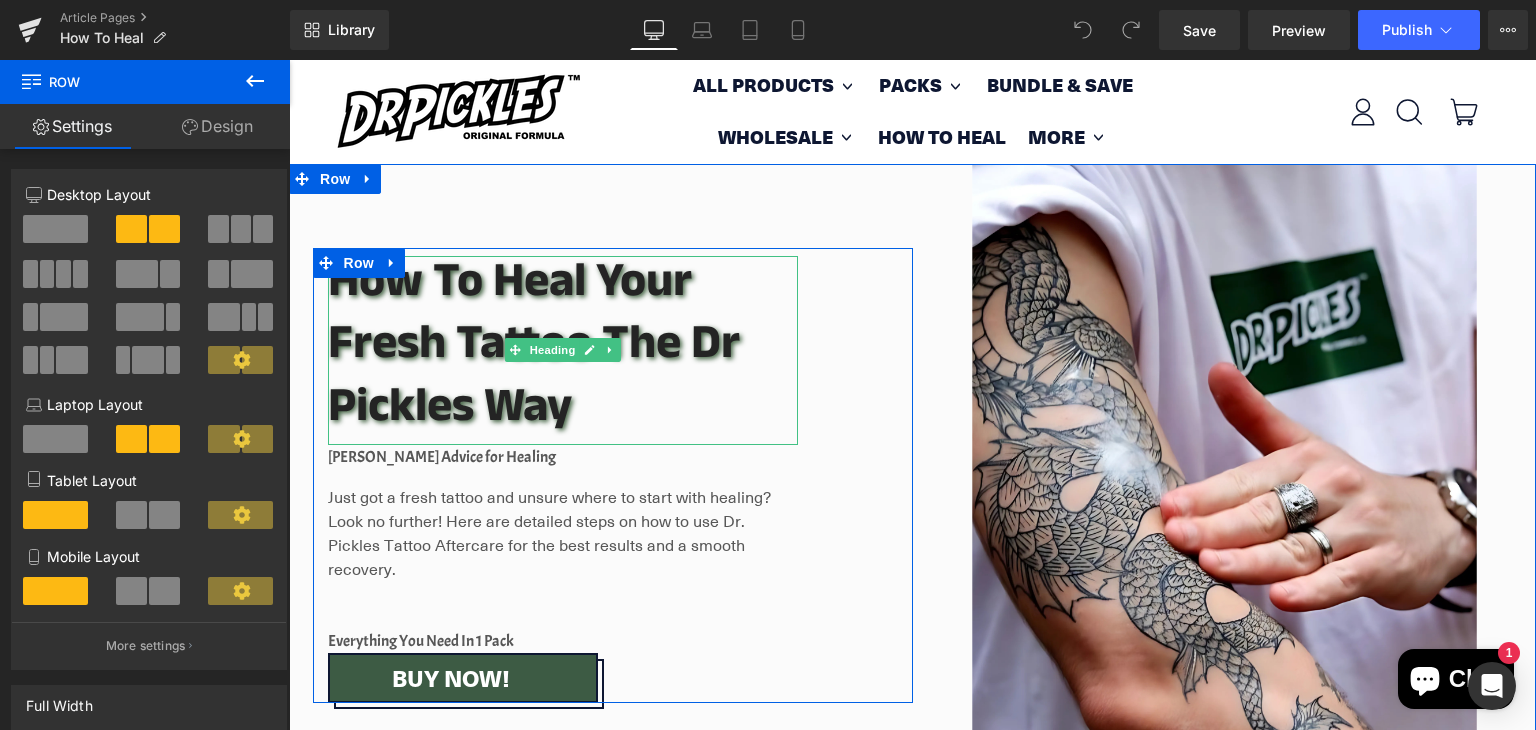 click on "How To Heal Your Fresh Tattoo The Dr Pickles Way" at bounding box center (563, 351) 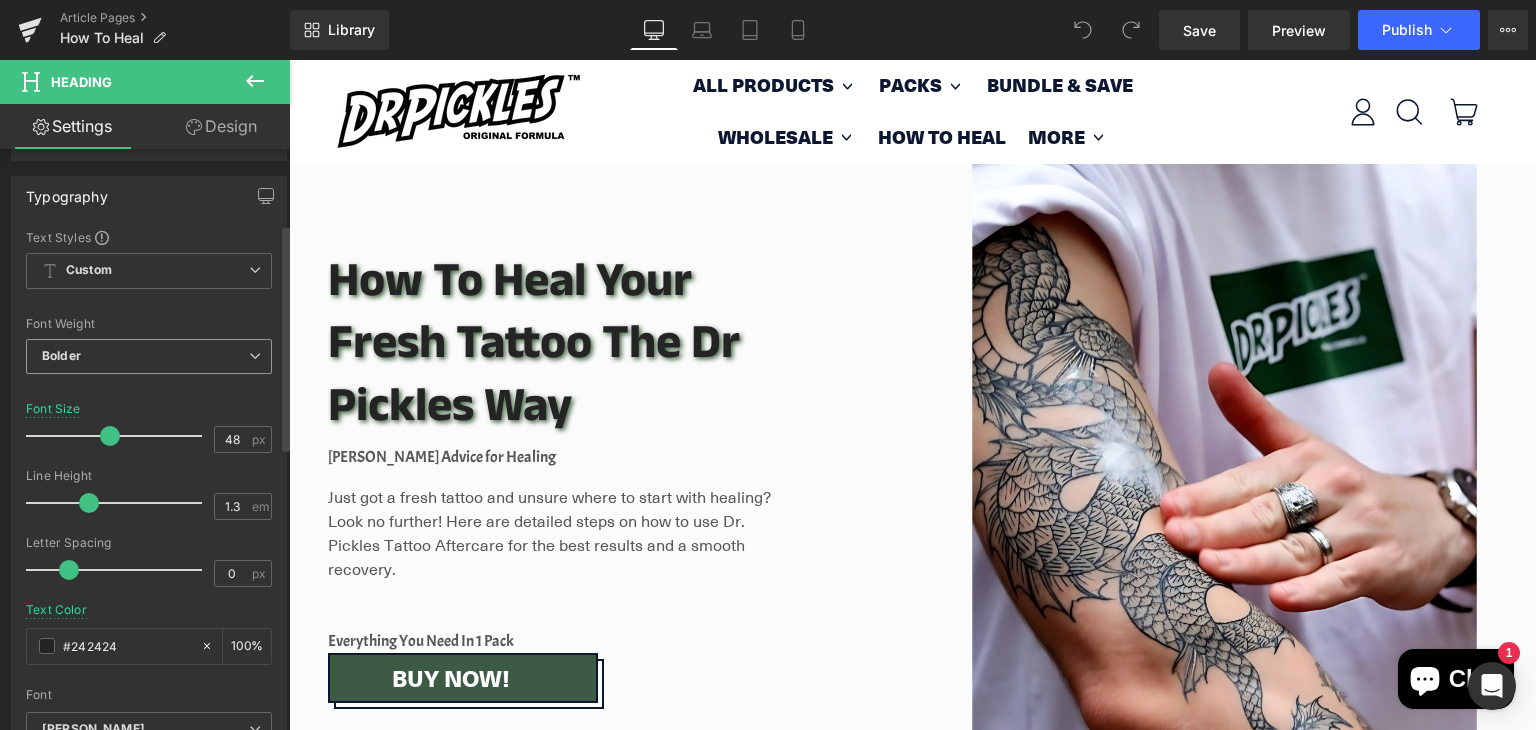 scroll, scrollTop: 238, scrollLeft: 0, axis: vertical 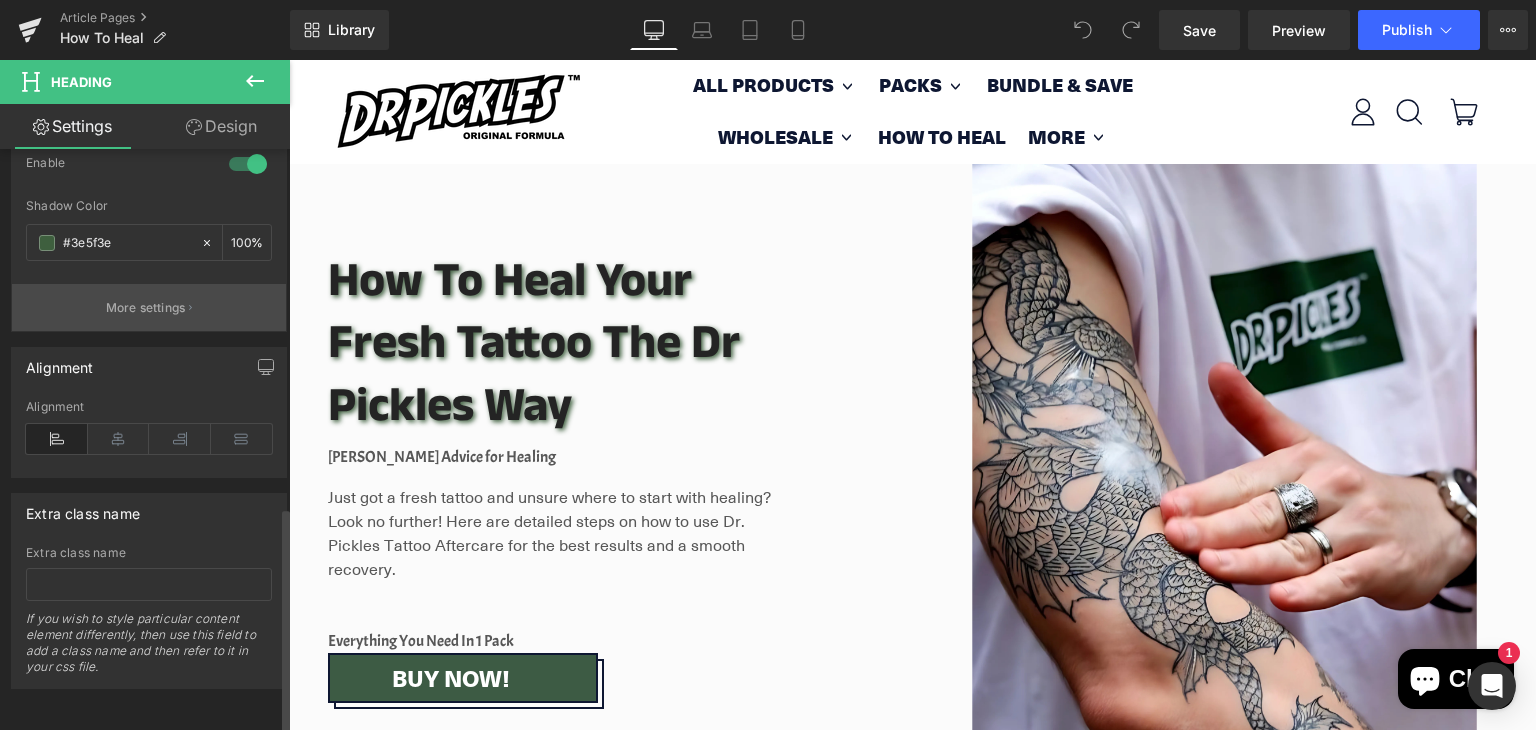 click on "More settings" at bounding box center (149, 307) 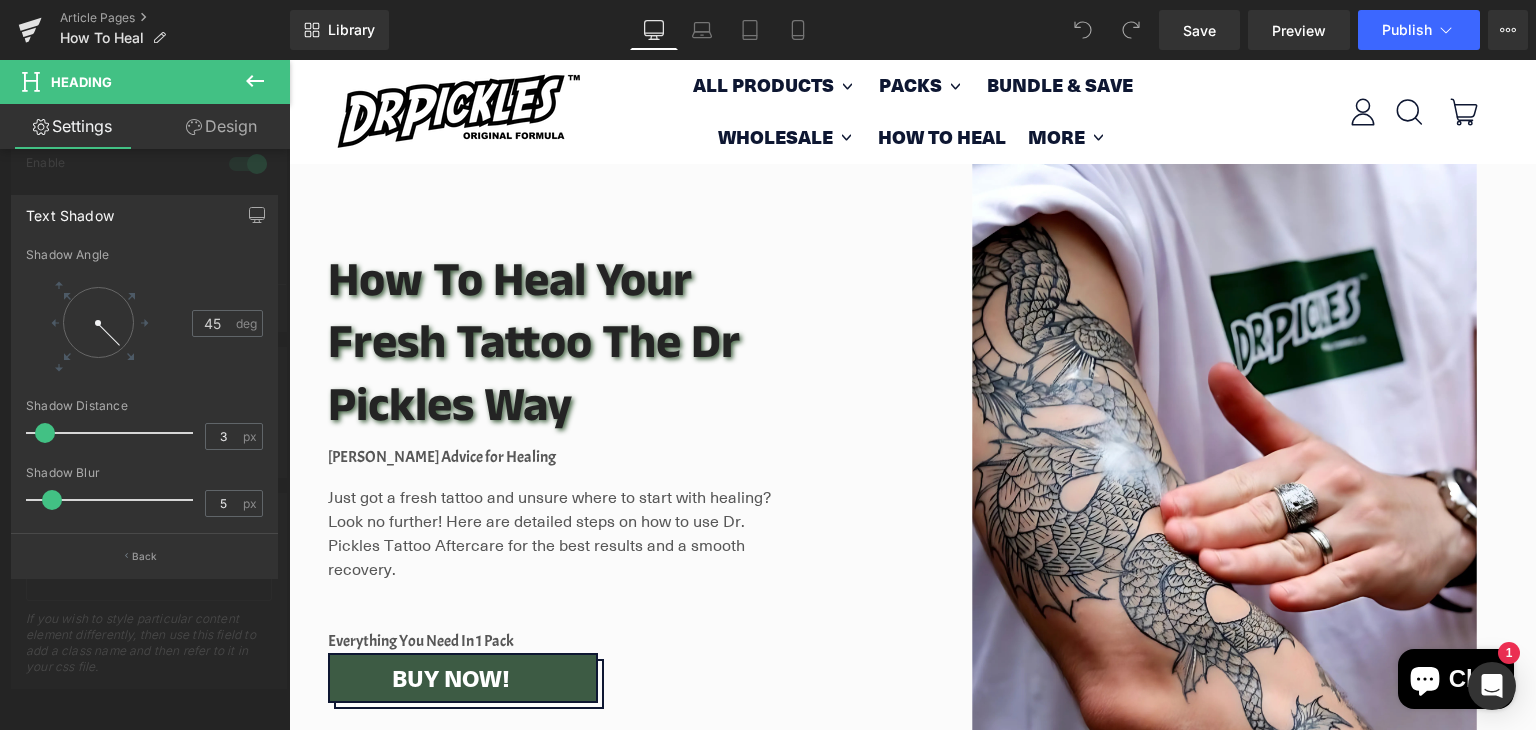 click at bounding box center [145, 400] 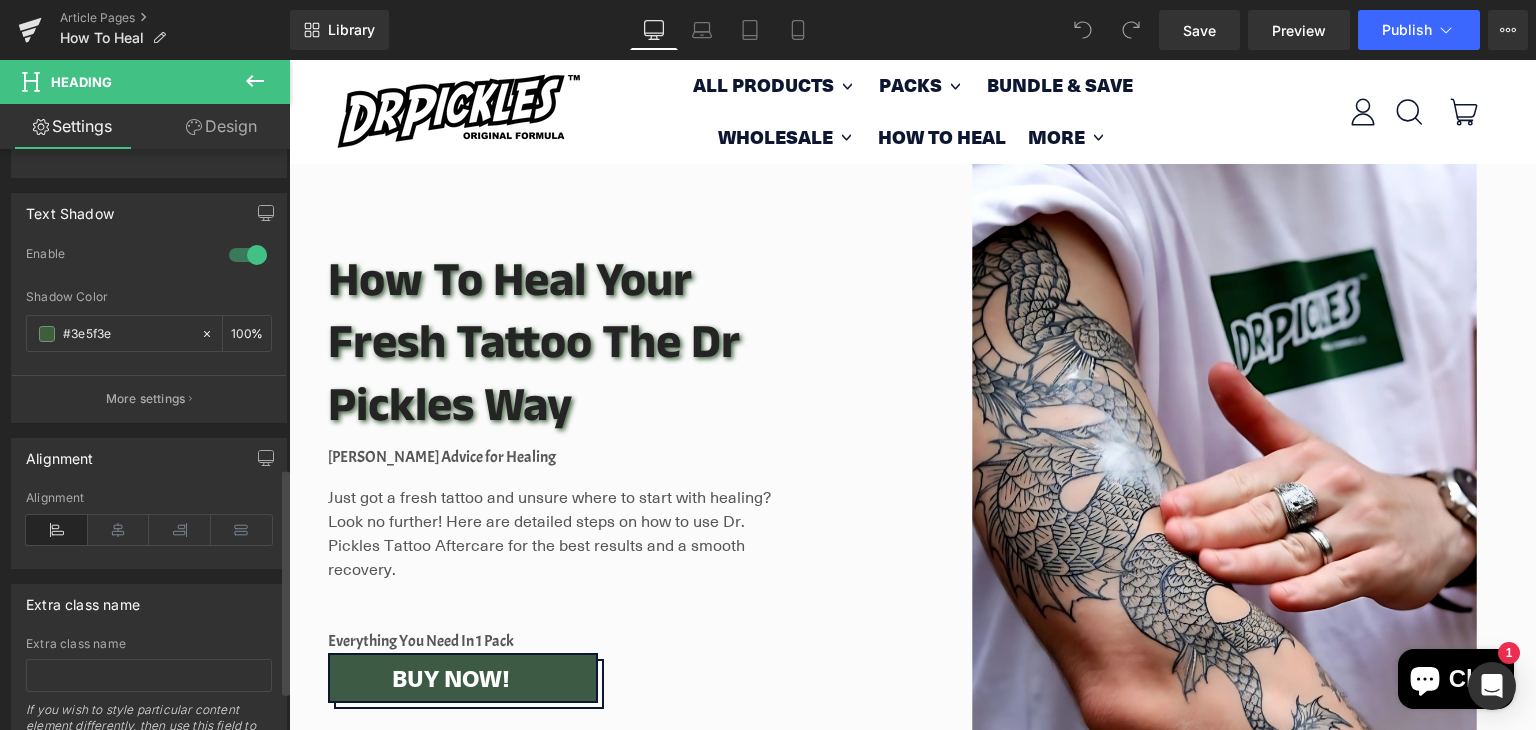 scroll, scrollTop: 816, scrollLeft: 0, axis: vertical 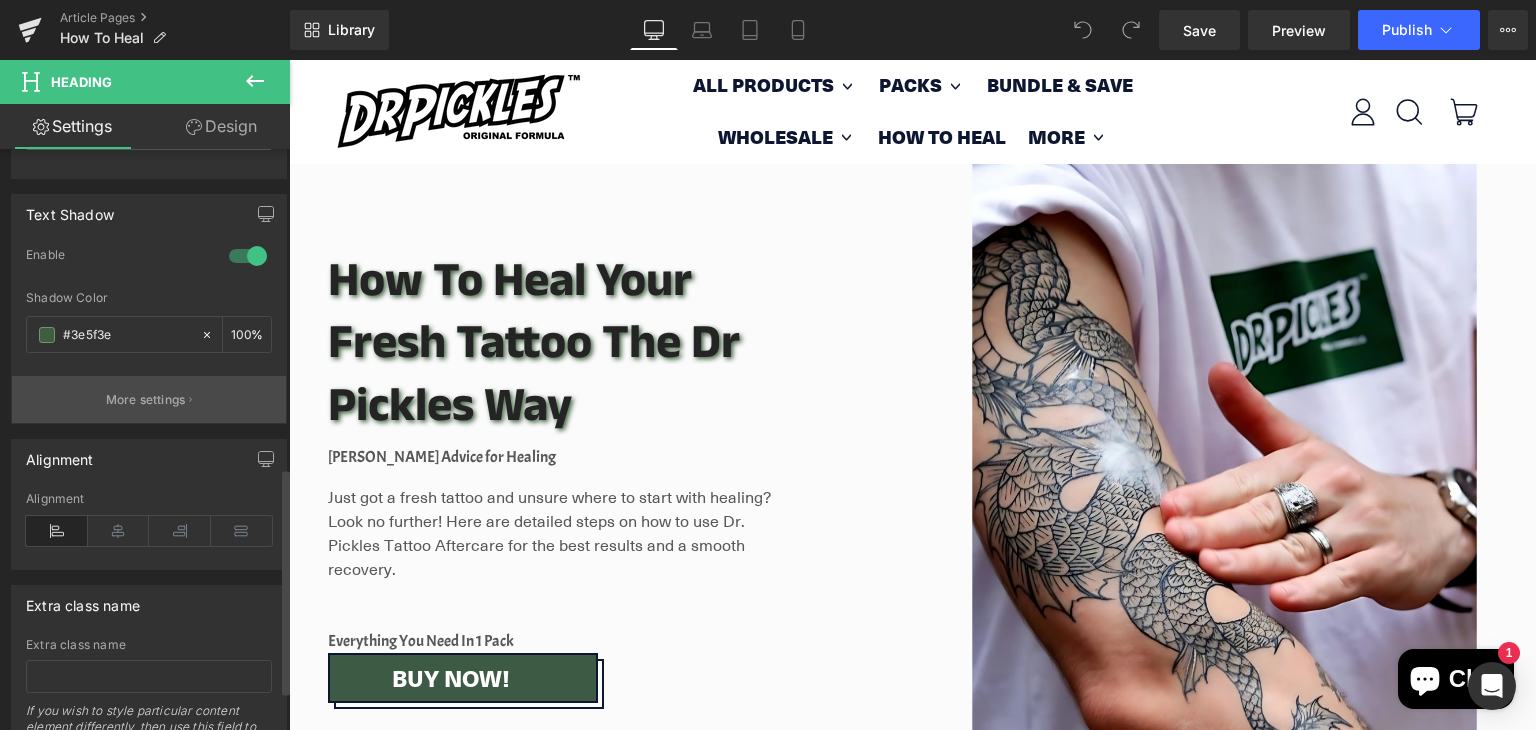 click on "More settings" at bounding box center (149, 399) 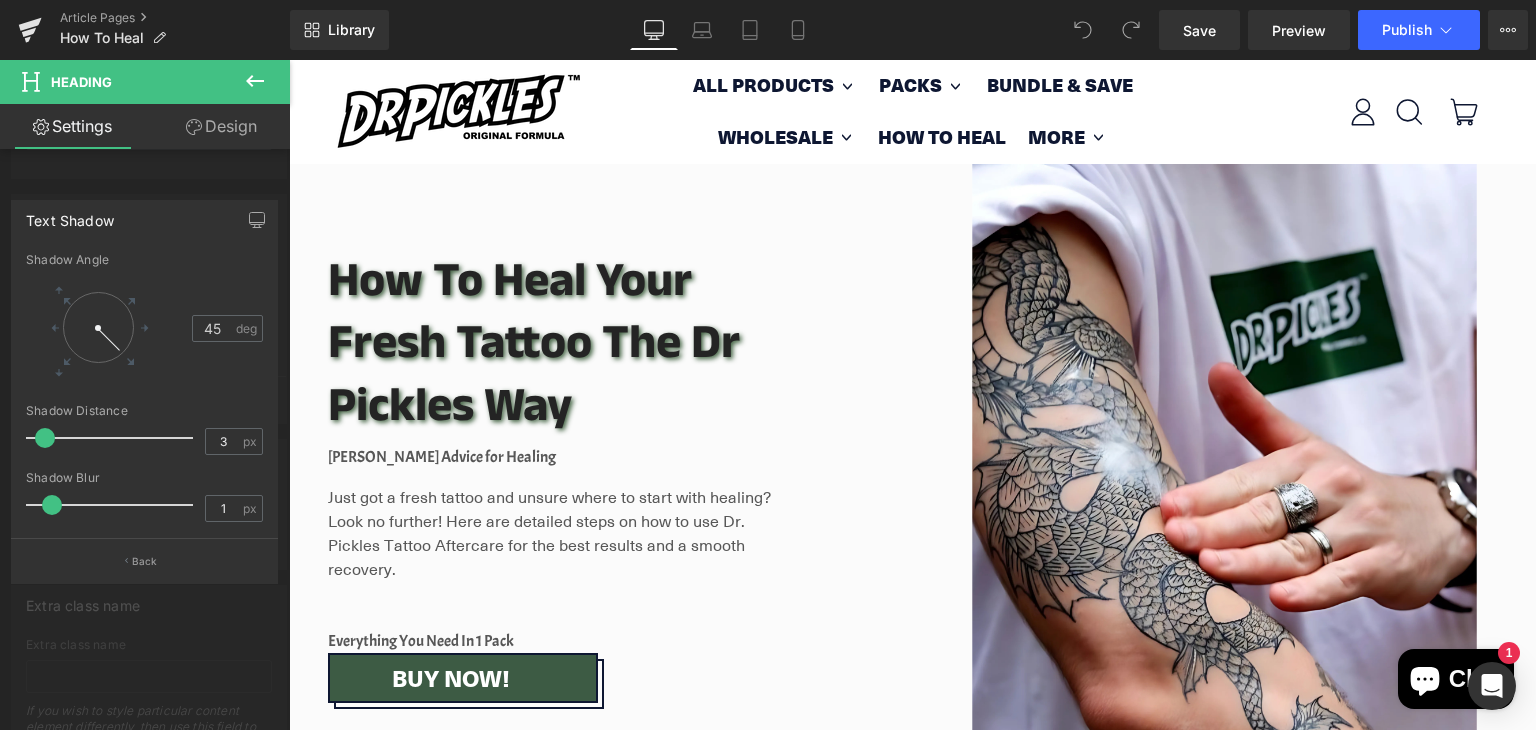 type on "0" 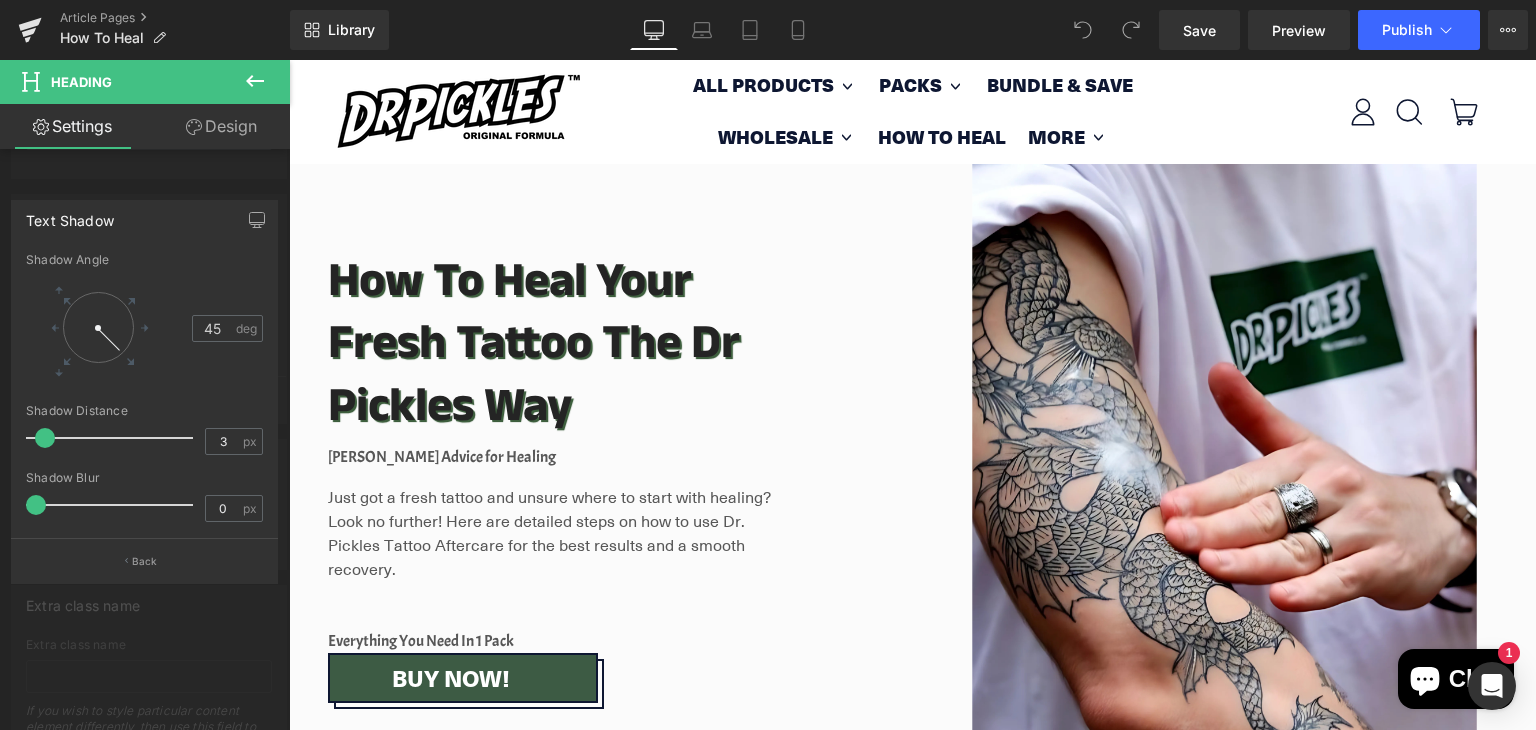 drag, startPoint x: 44, startPoint y: 507, endPoint x: 0, endPoint y: 505, distance: 44.04543 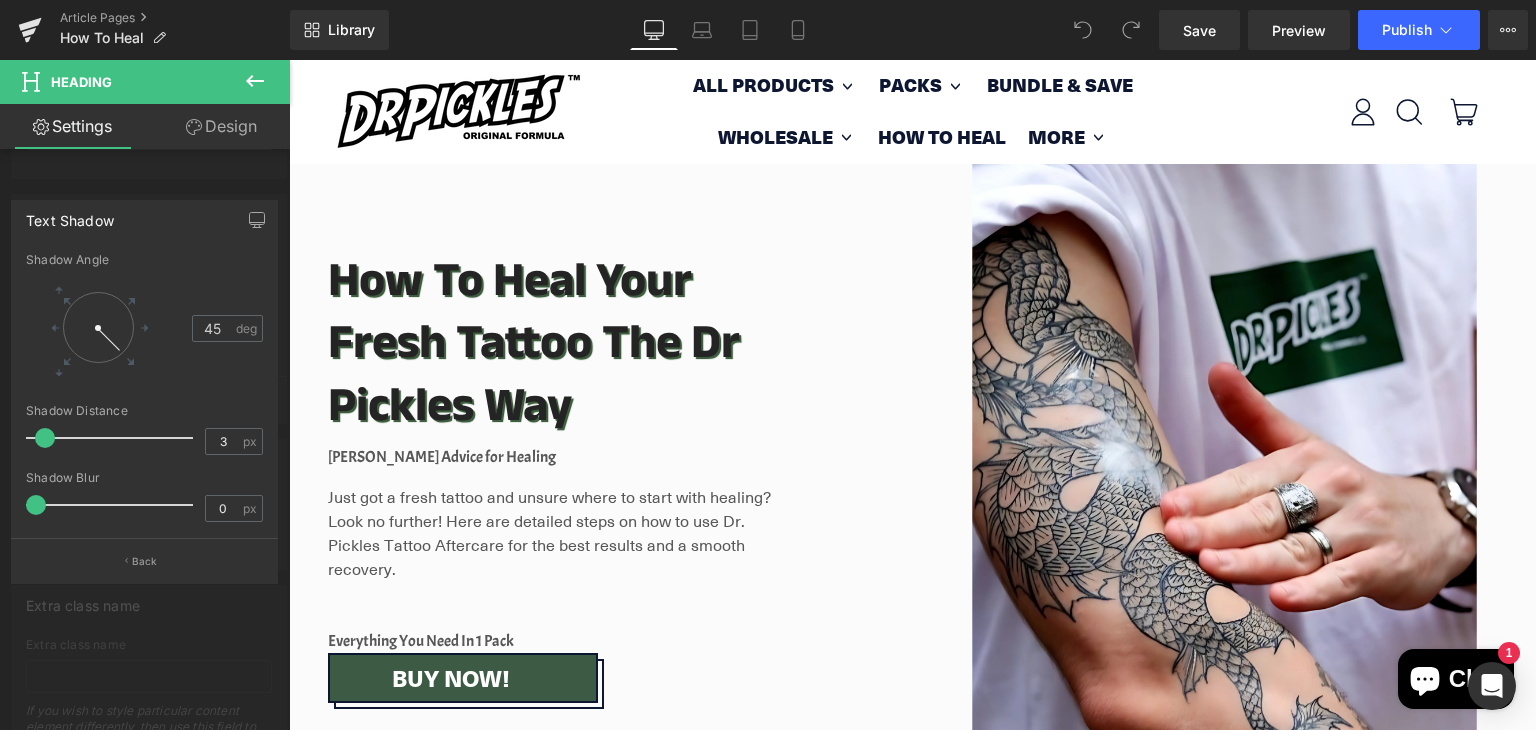 click on "Text Shadow 2.121320343559643,2.1213203435596424 45     Shadow Angle                                                                                                           45   deg       3px Shadow Distance 3 px 0px Shadow Blur 0 px Back" at bounding box center [145, 384] 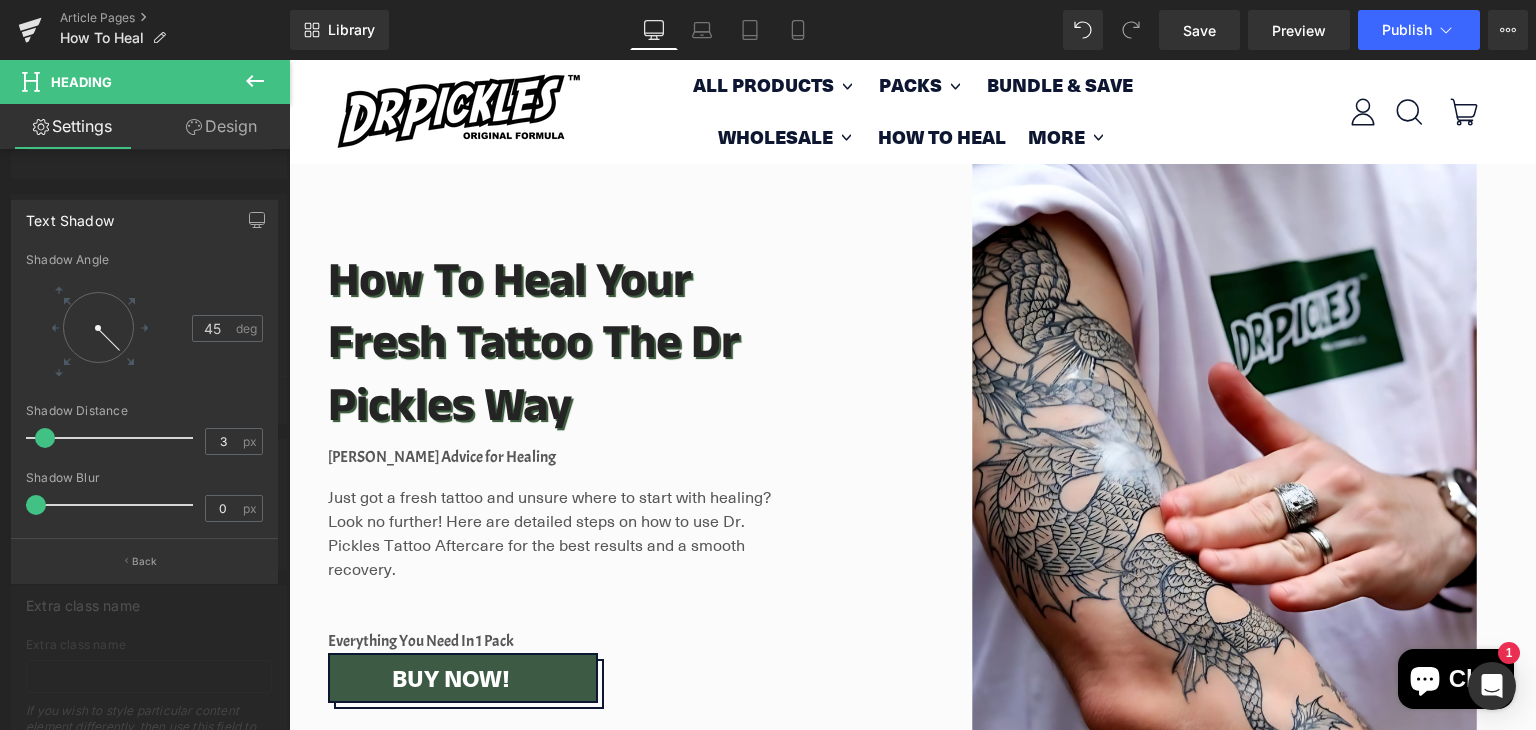 type on "2" 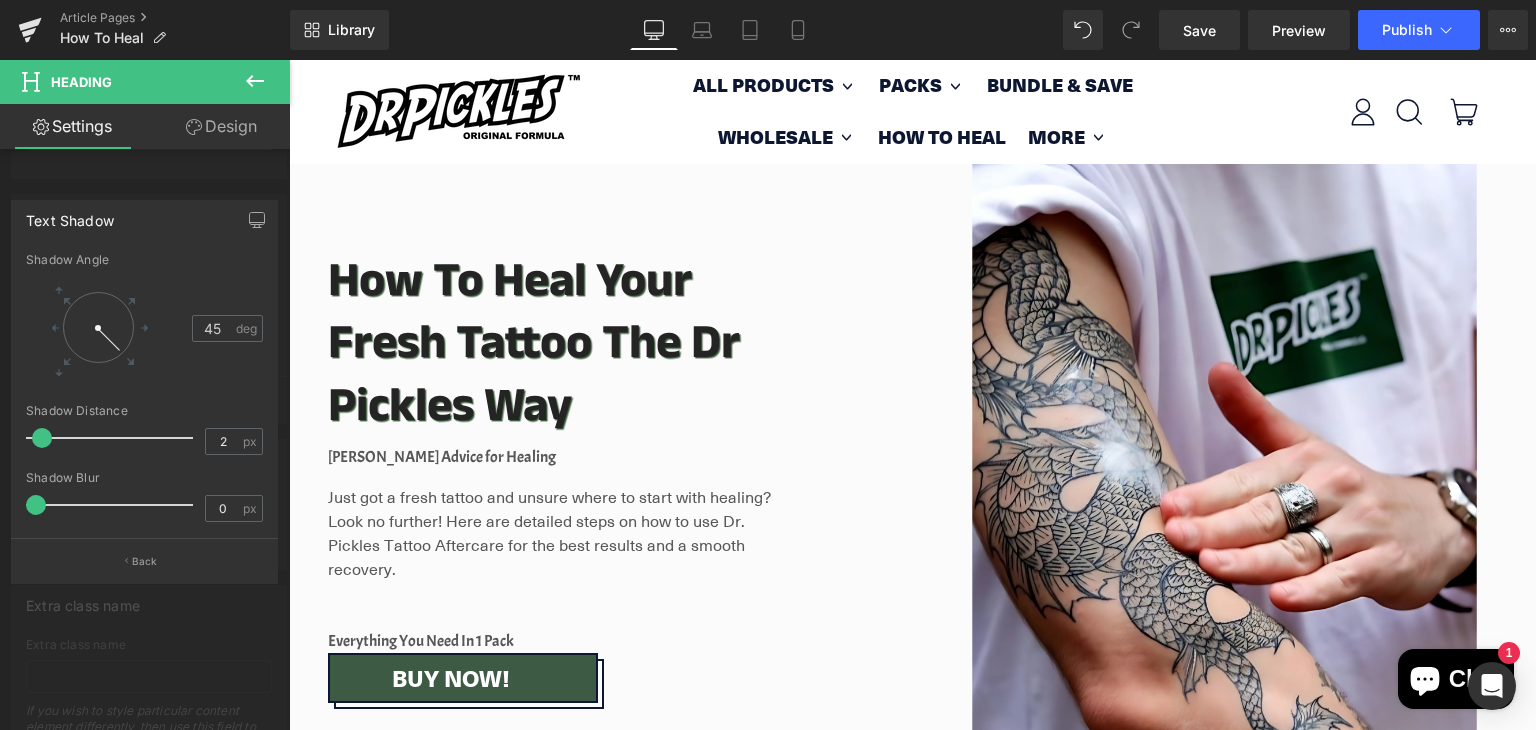 click at bounding box center (42, 438) 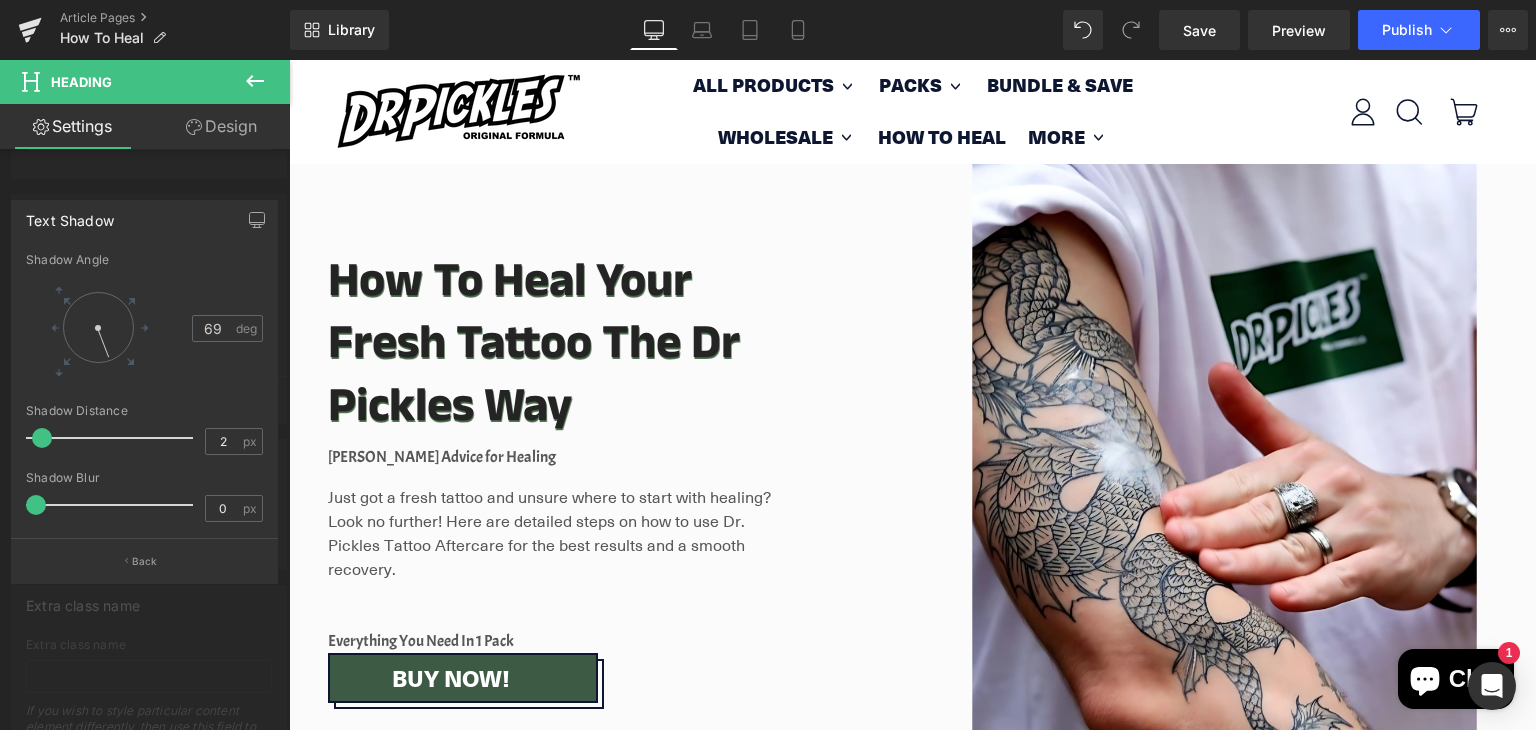 type on "71" 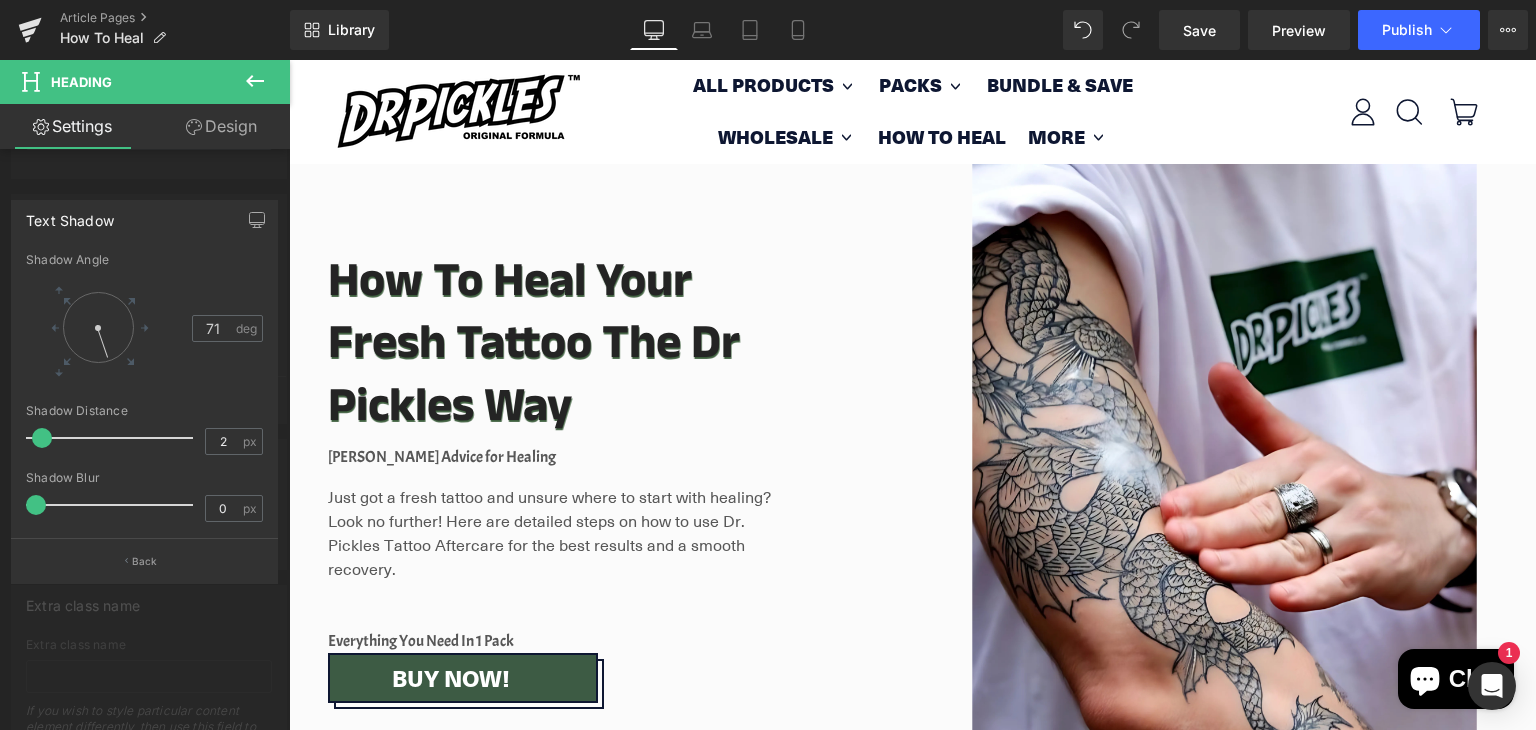 drag, startPoint x: 120, startPoint y: 348, endPoint x: 108, endPoint y: 363, distance: 19.209373 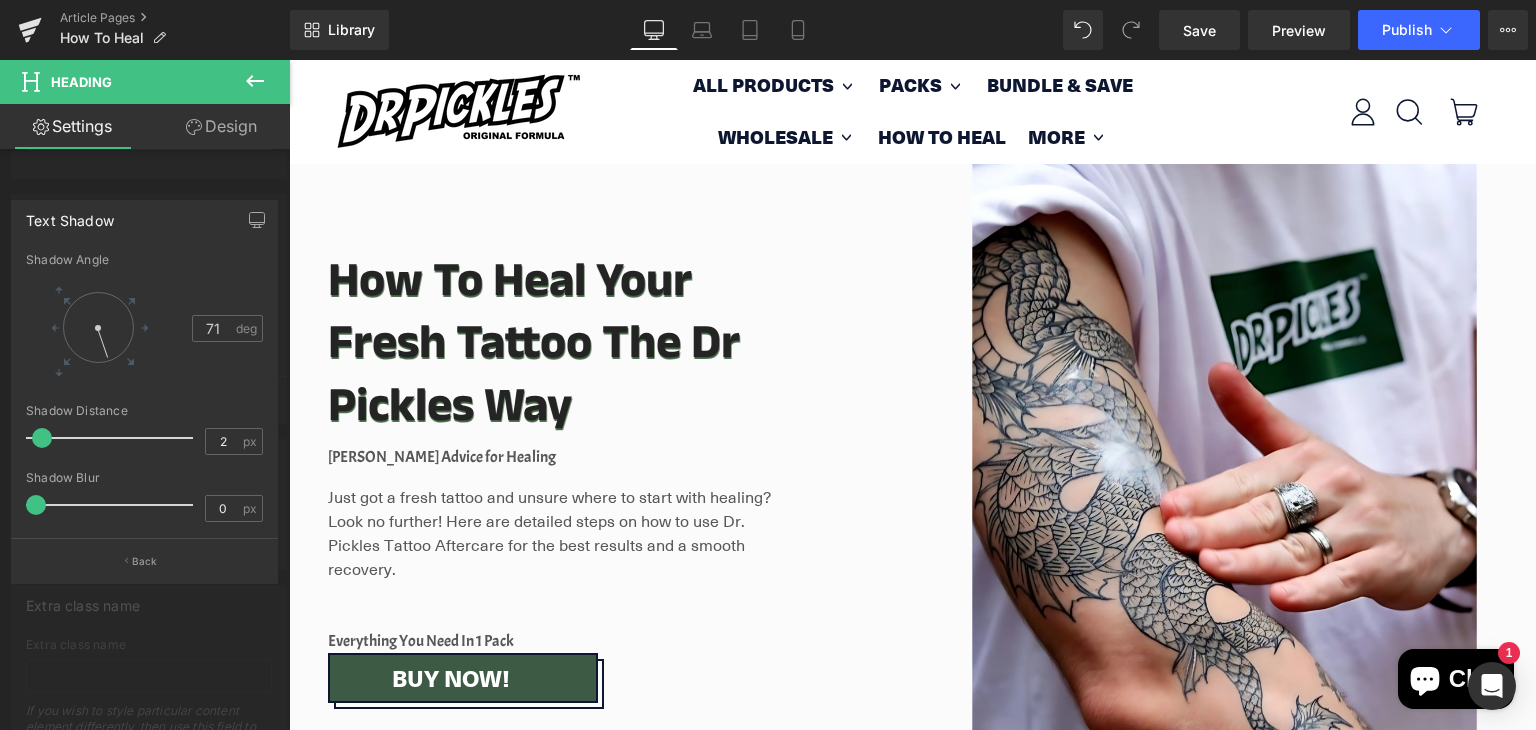click at bounding box center [98, 327] 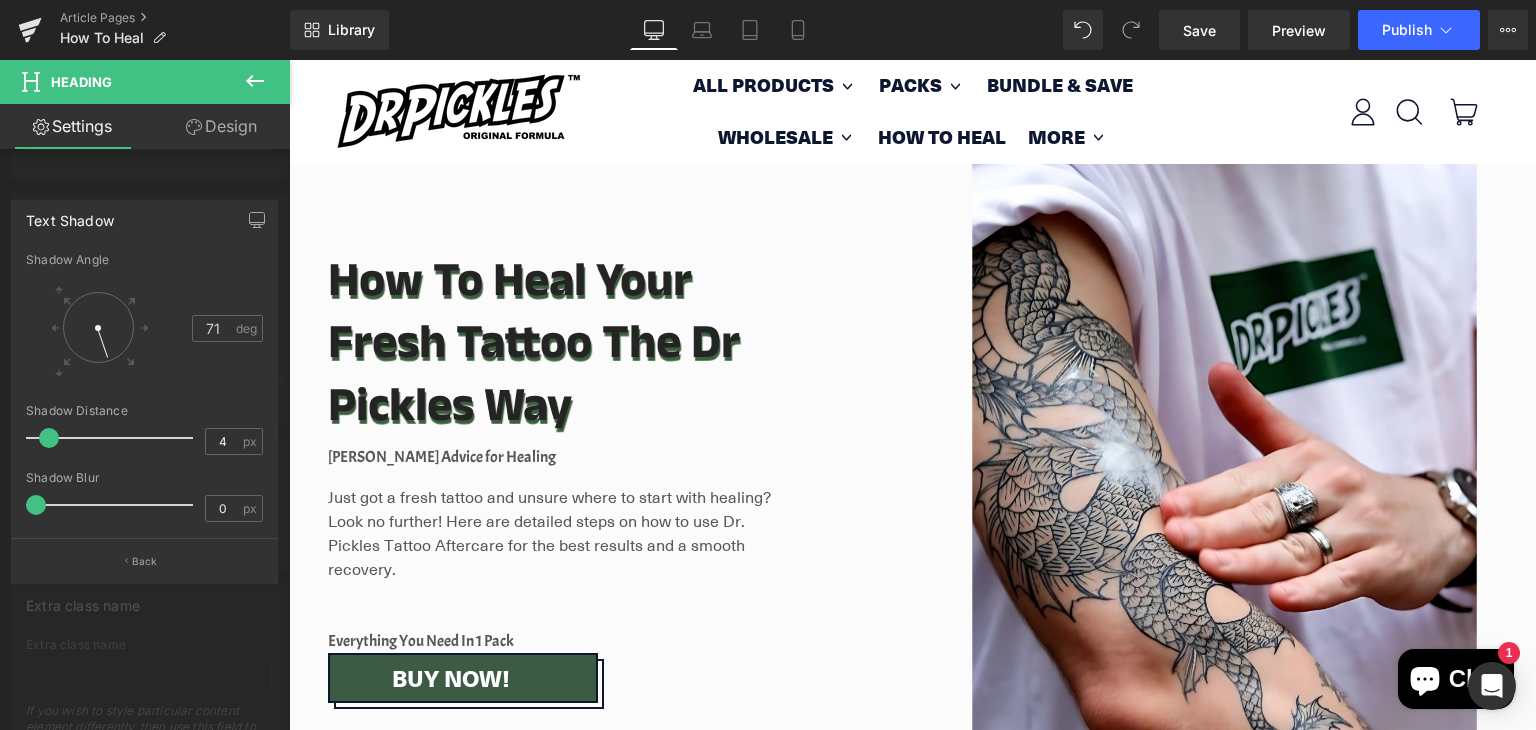 type on "3" 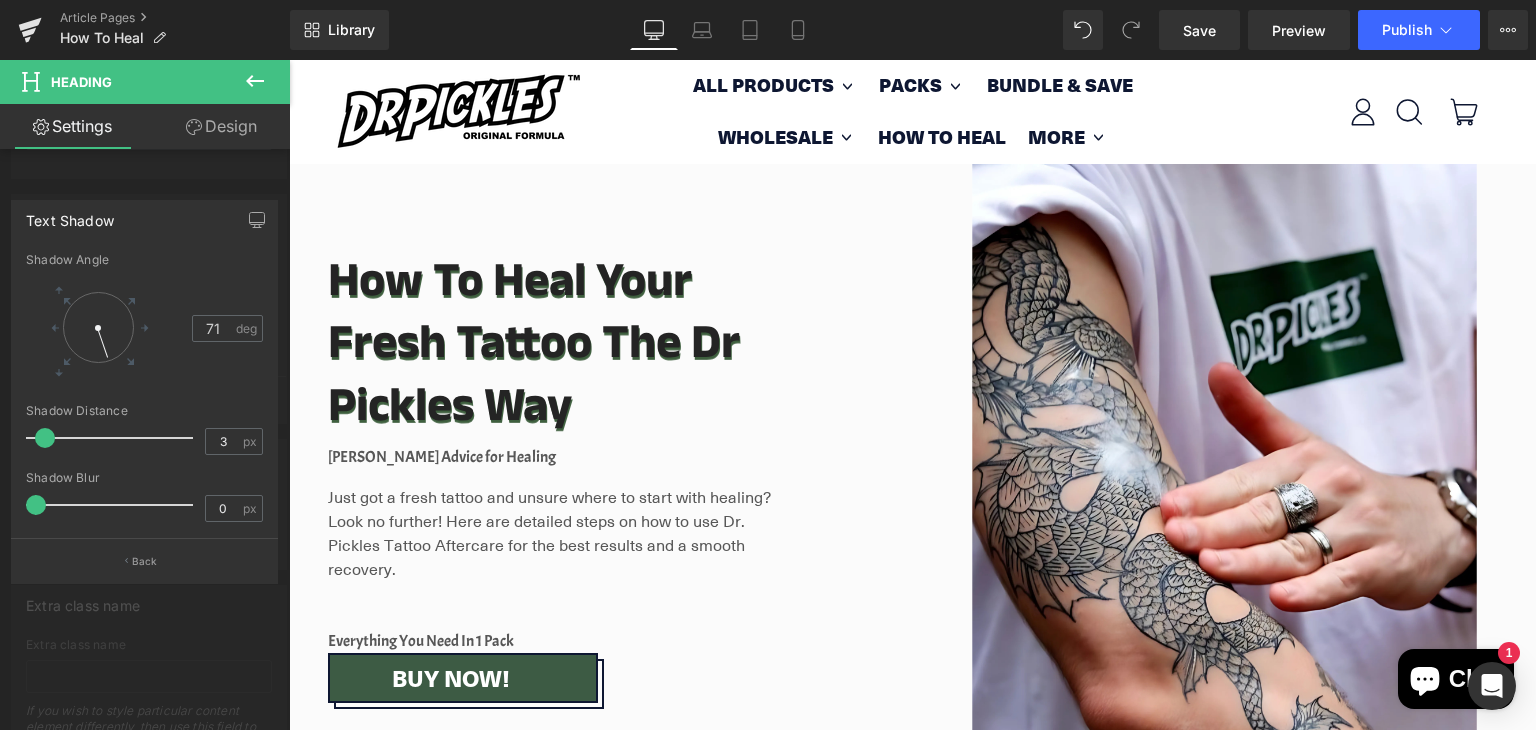 click at bounding box center (45, 438) 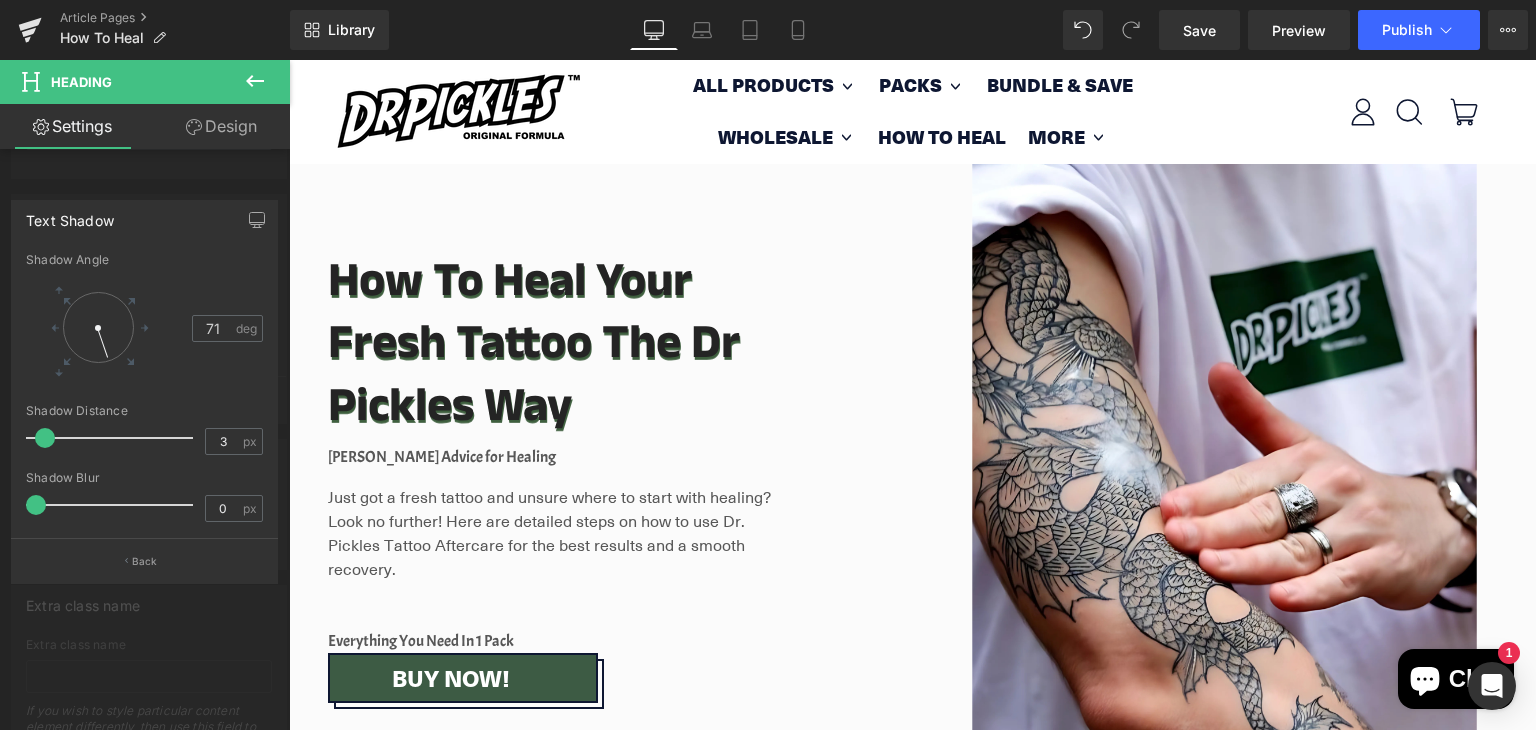 click at bounding box center (98, 327) 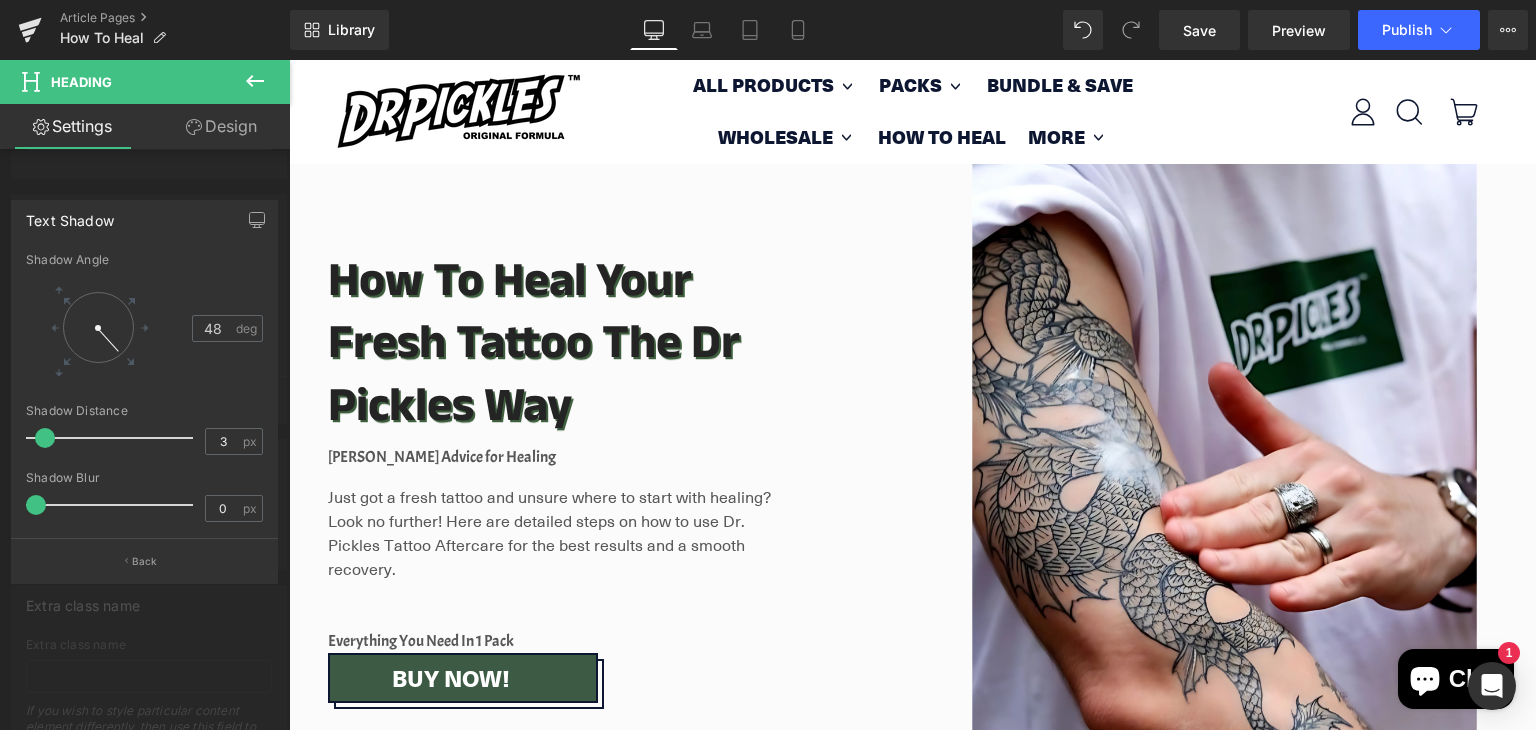 click at bounding box center [145, 400] 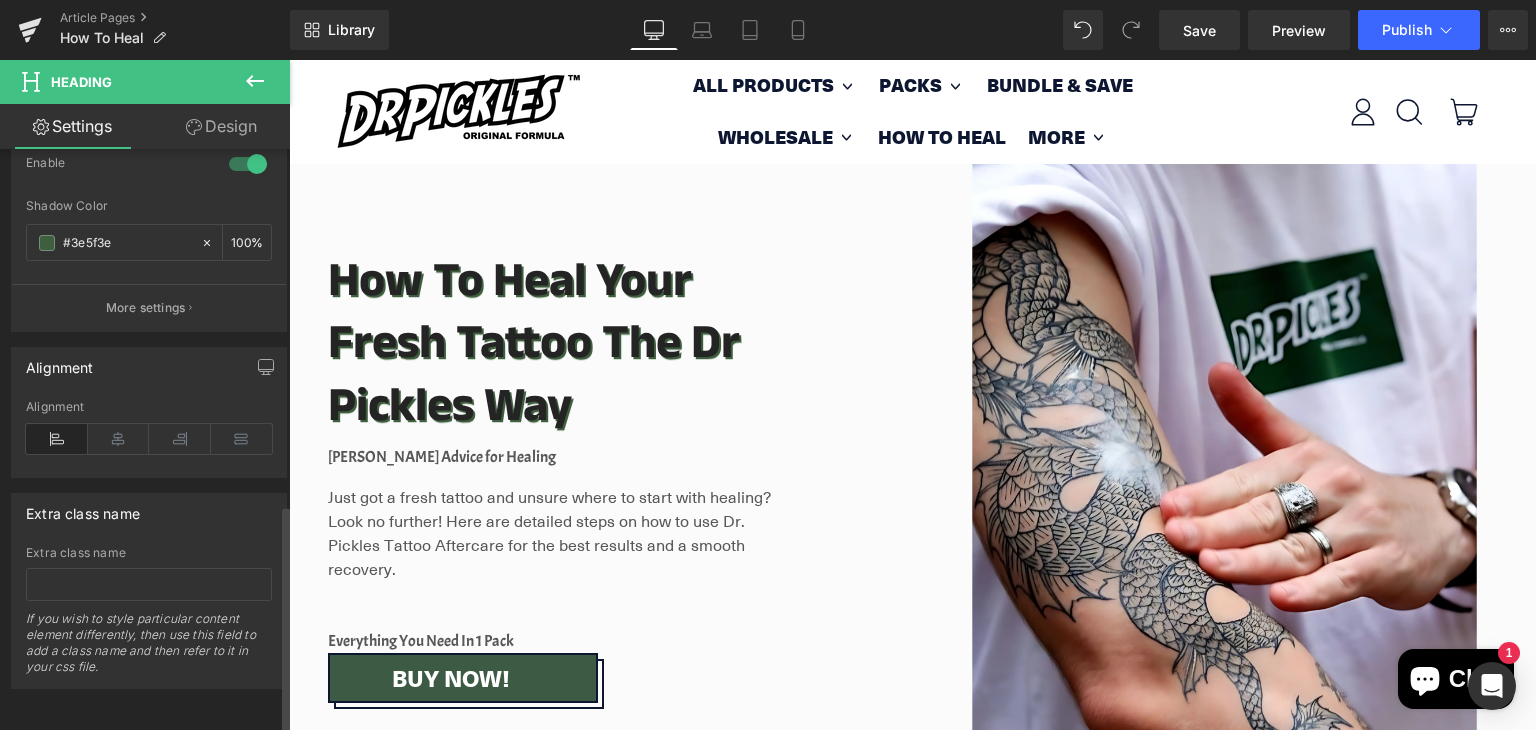 scroll, scrollTop: 918, scrollLeft: 0, axis: vertical 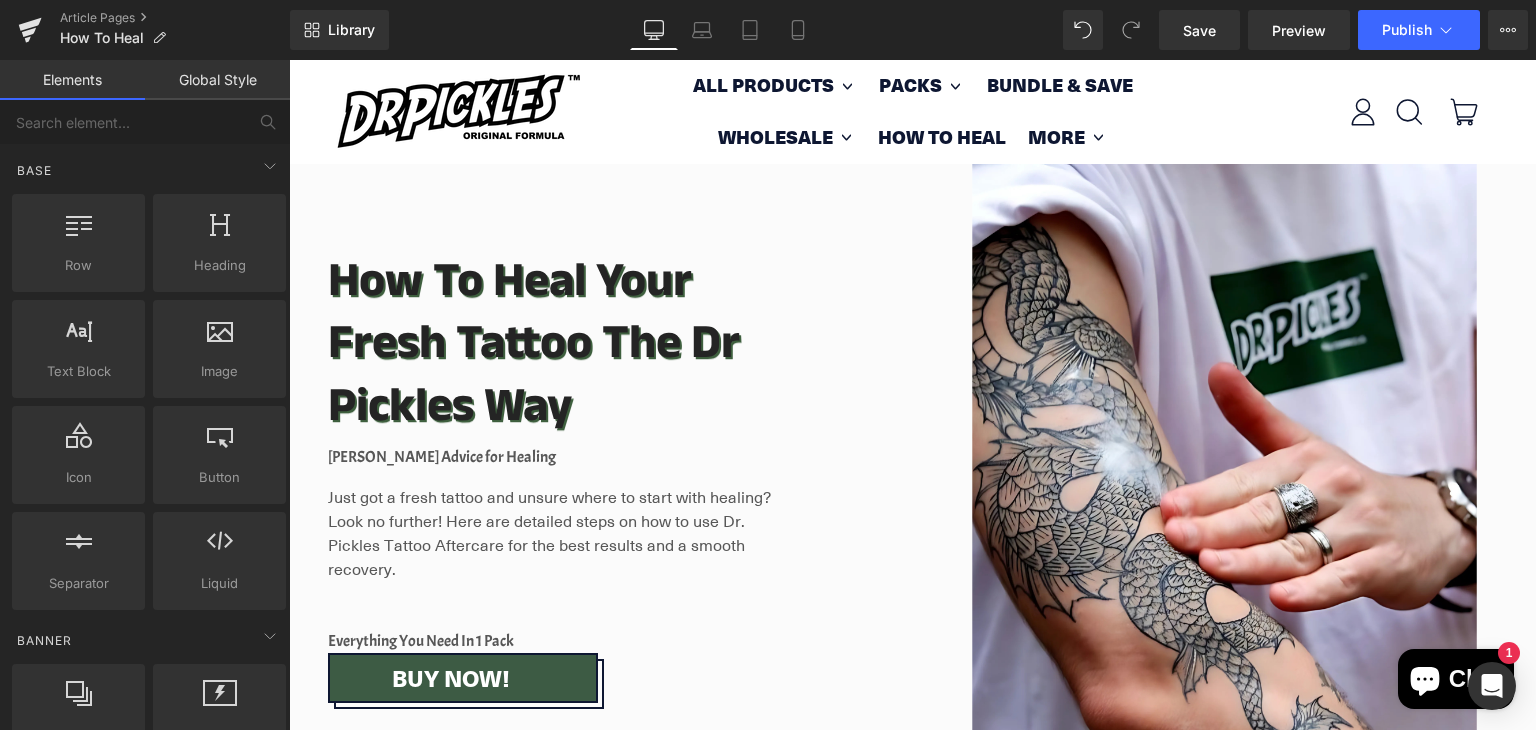click on "All Products" at bounding box center (774, 85) 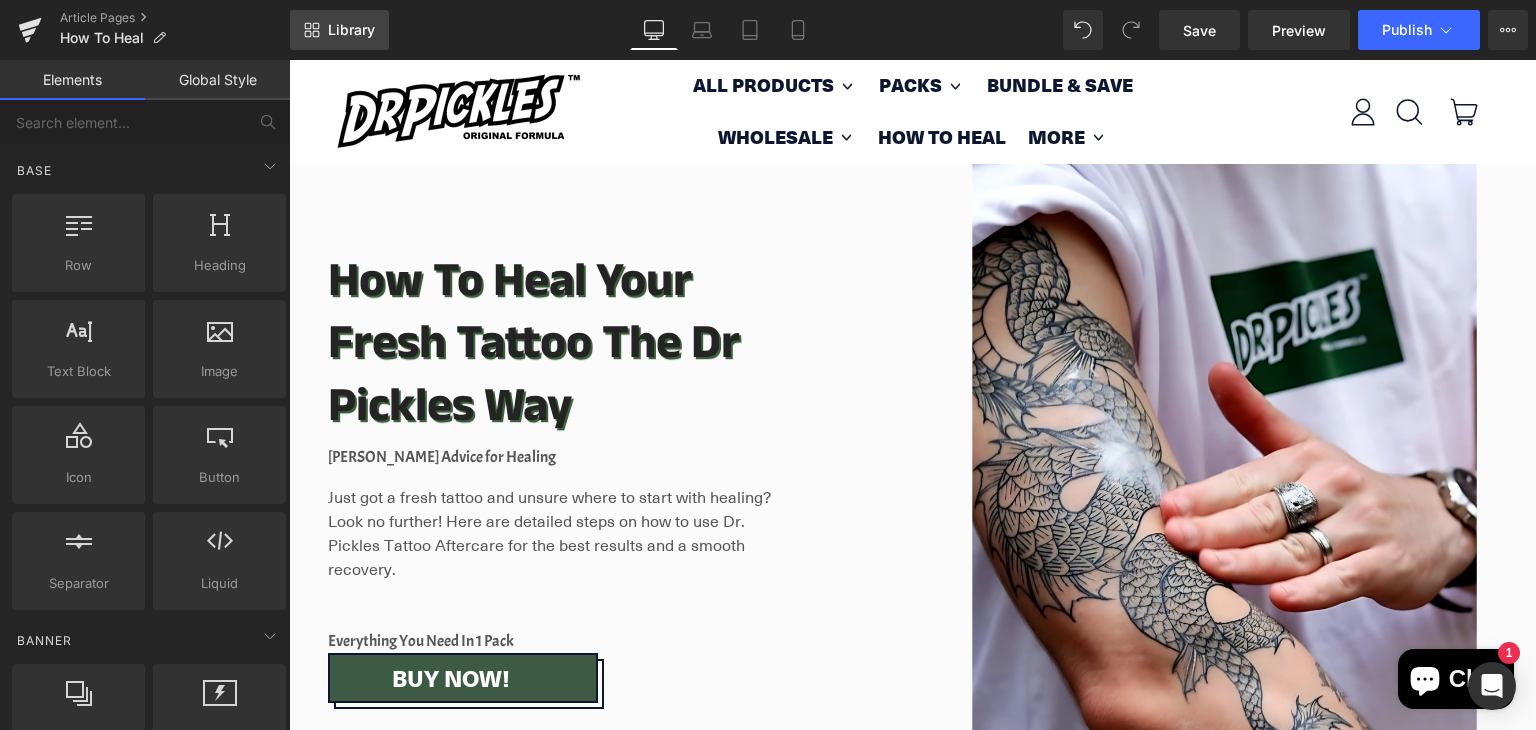 click on "Library" at bounding box center (351, 30) 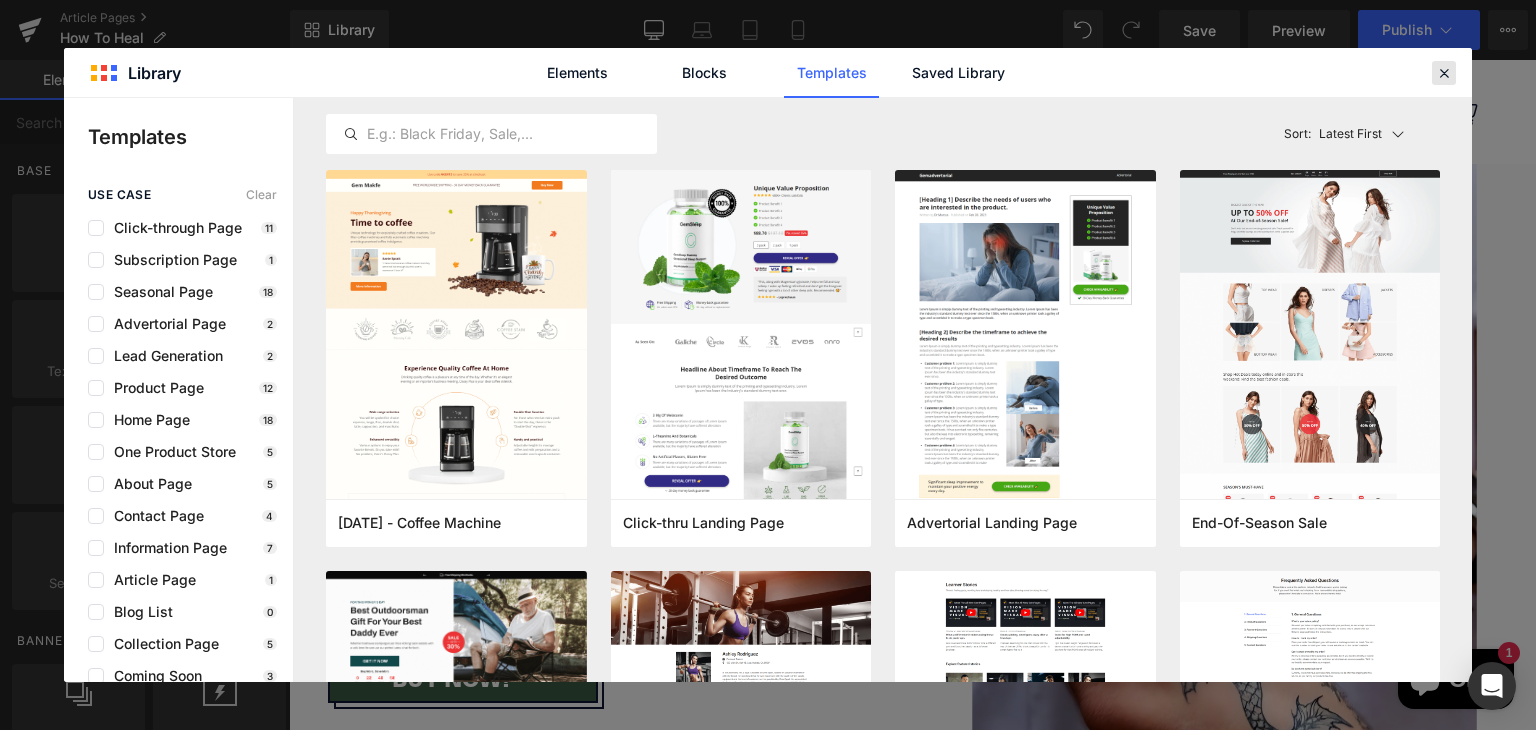 click at bounding box center (1444, 73) 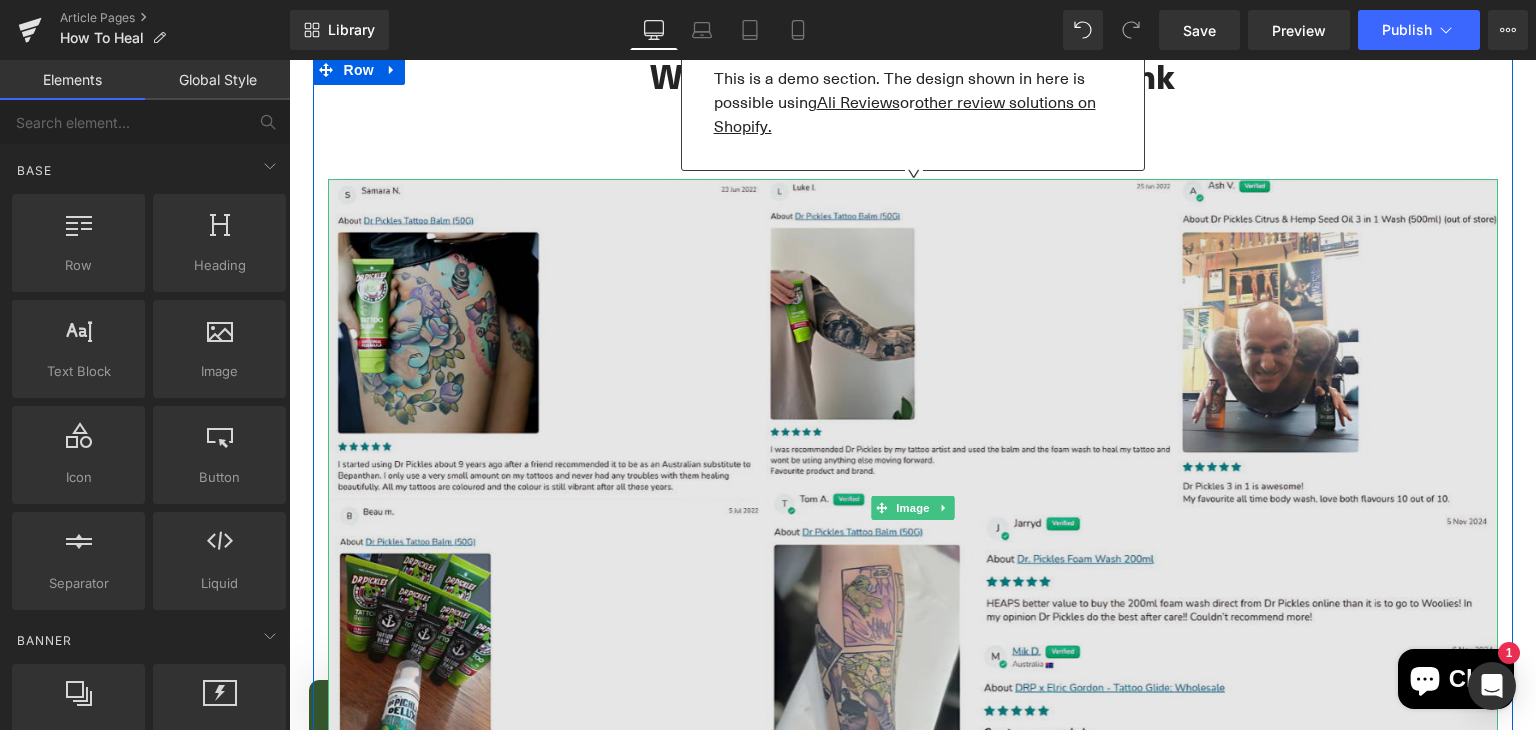 scroll, scrollTop: 2864, scrollLeft: 0, axis: vertical 